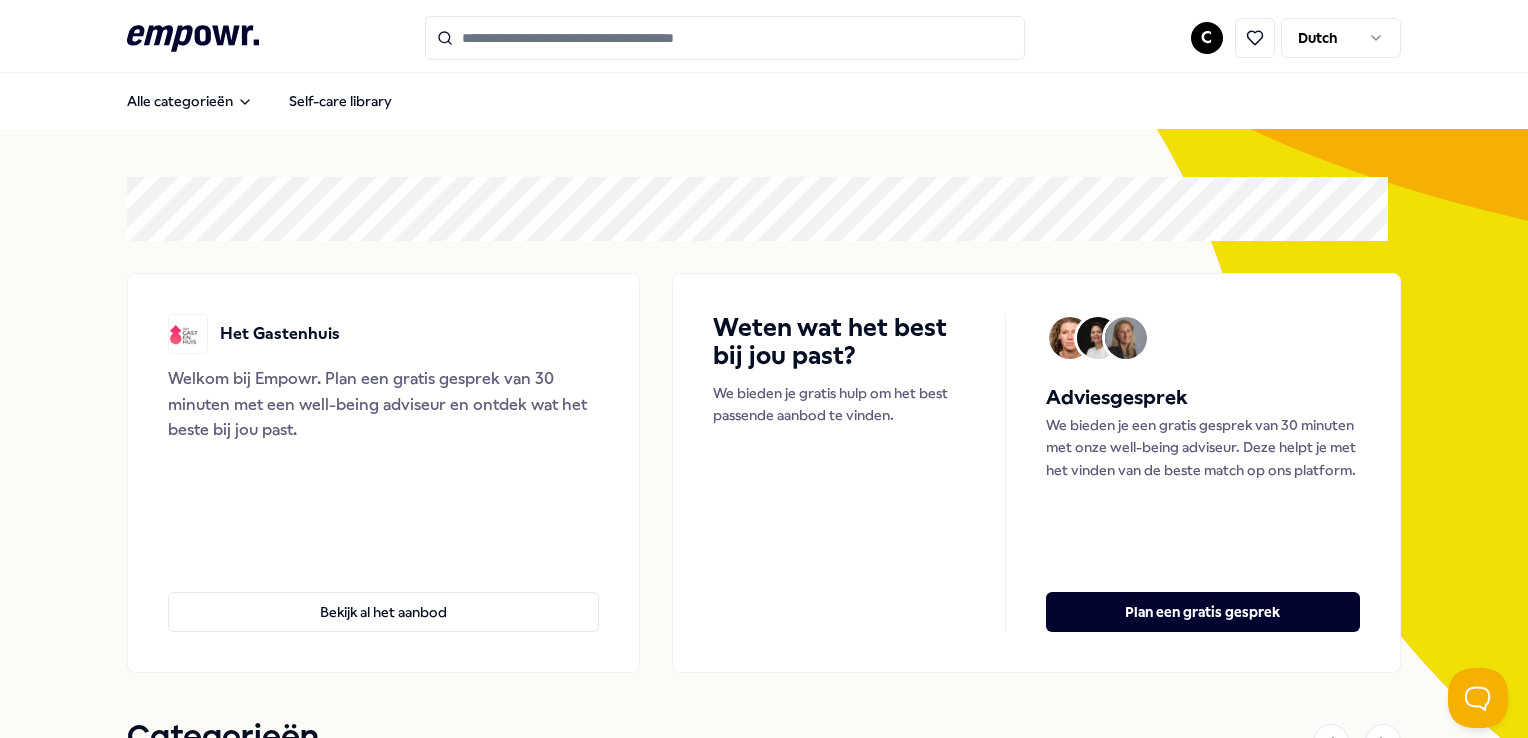 scroll, scrollTop: 0, scrollLeft: 0, axis: both 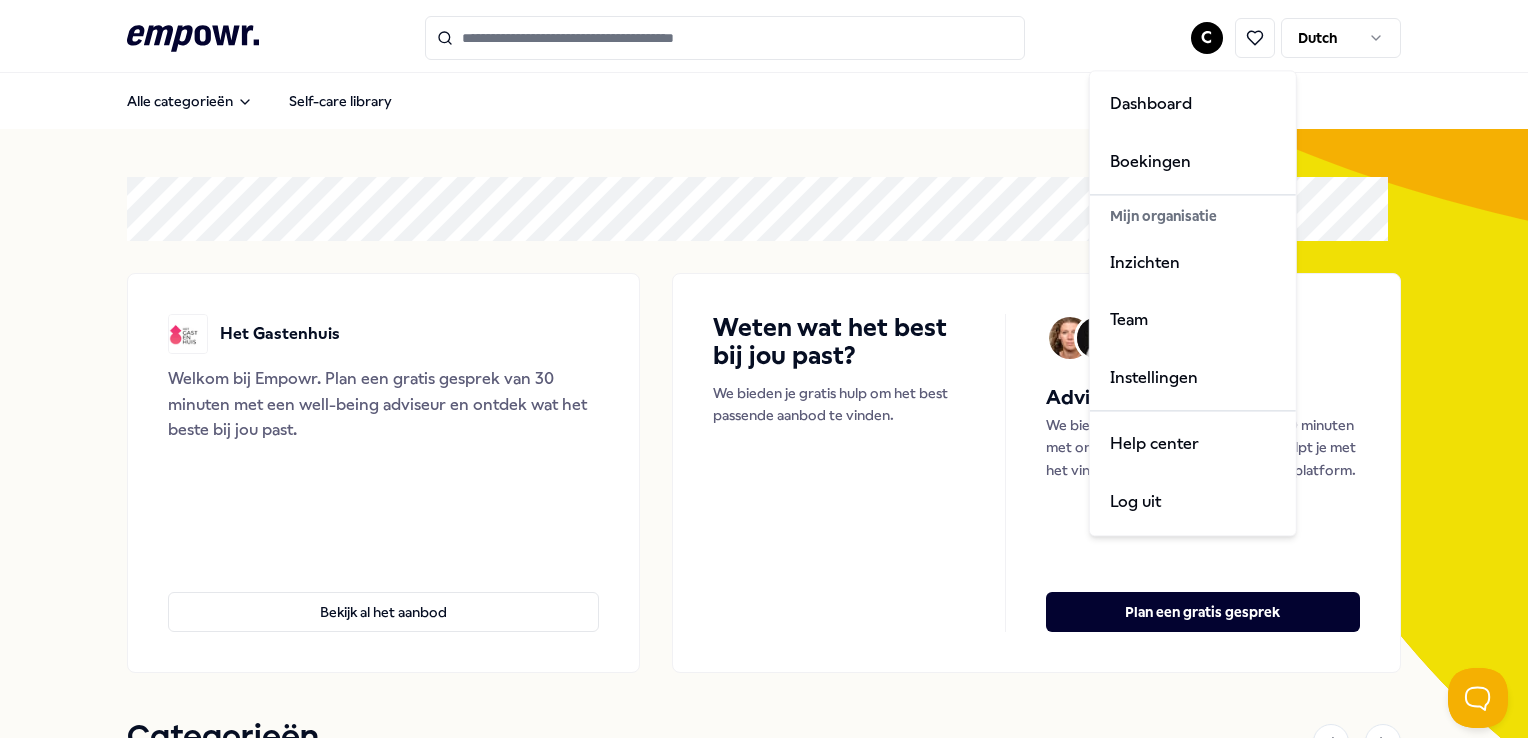 click on ".empowr-logo_svg__cls-1{fill:#03032f} C Dutch Alle categorieën   Self-care library Het Gastenhuis Welkom bij [GEOGRAPHIC_DATA]. Plan een gratis gesprek van 30 minuten met een well-being adviseur en ontdek wat het beste bij jou past. Bekijk al het aanbod Weten wat het best bij jou past? We bieden je gratis hulp om het best passende aanbod te vinden. Adviesgesprek We bieden je een gratis gesprek van 30 minuten met onze well-being adviseur. Deze helpt je met het vinden van de beste match op ons platform. Plan een gratis gesprek Categorieën Coaching Adem Slaap Mindfulness & Meditatie Ontspanning Training & Workshops Voeding & Levensstijl Financieel Team & Organisatie Coaching Adem Slaap Mindfulness & Meditatie Ontspanning Training & Workshops Voeding & Levensstijl Financieel Team & Organisatie Aanbevolen Coaching Regio  [GEOGRAPHIC_DATA]    + 2 Financiële coaching  [PERSON_NAME] Inzicht in geldzaken, grip op schulden en helderheid over de juiste oplossingen
voor financiële rust en stabiliteit. Nederlands Vanaf  € 110,-" at bounding box center (764, 369) 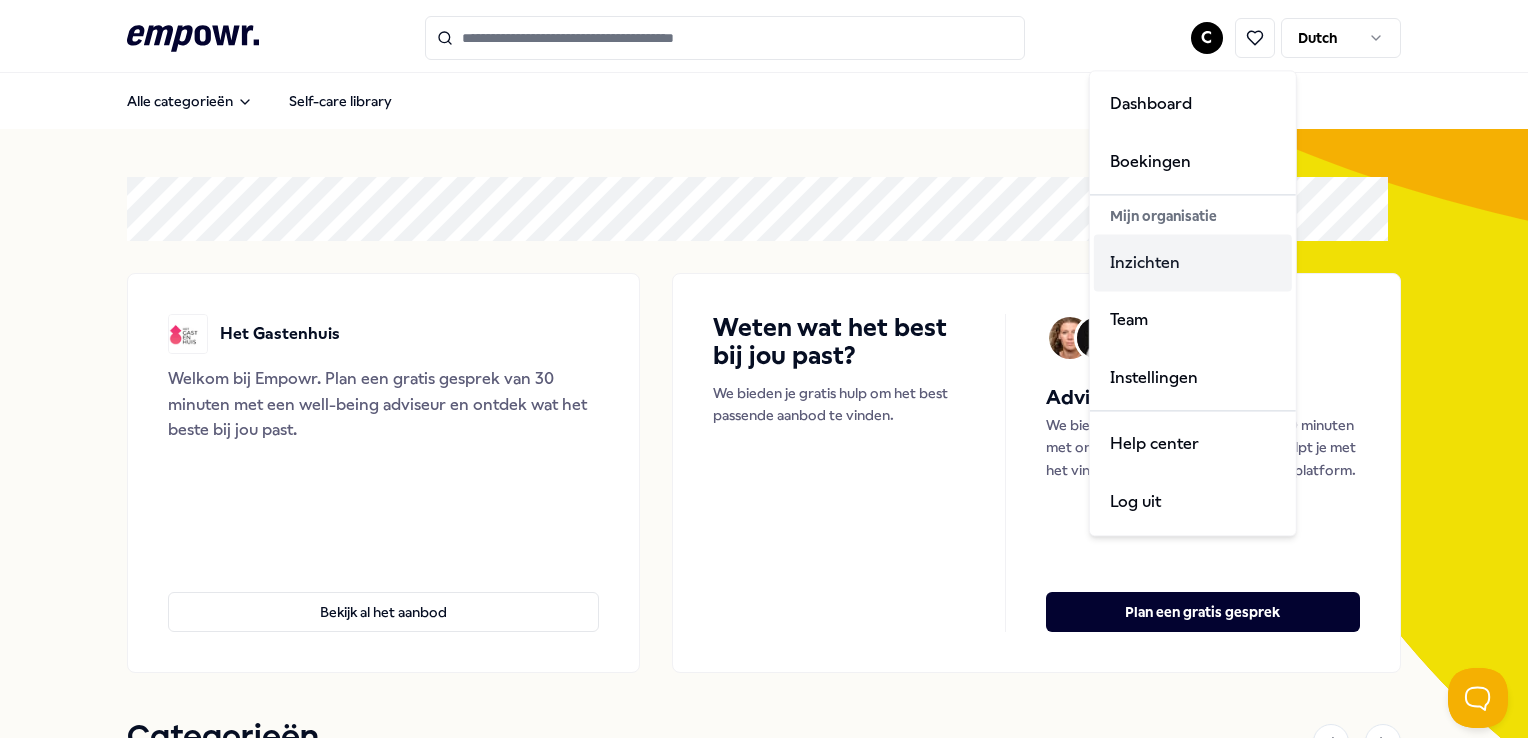 click on "Inzichten" at bounding box center [1193, 263] 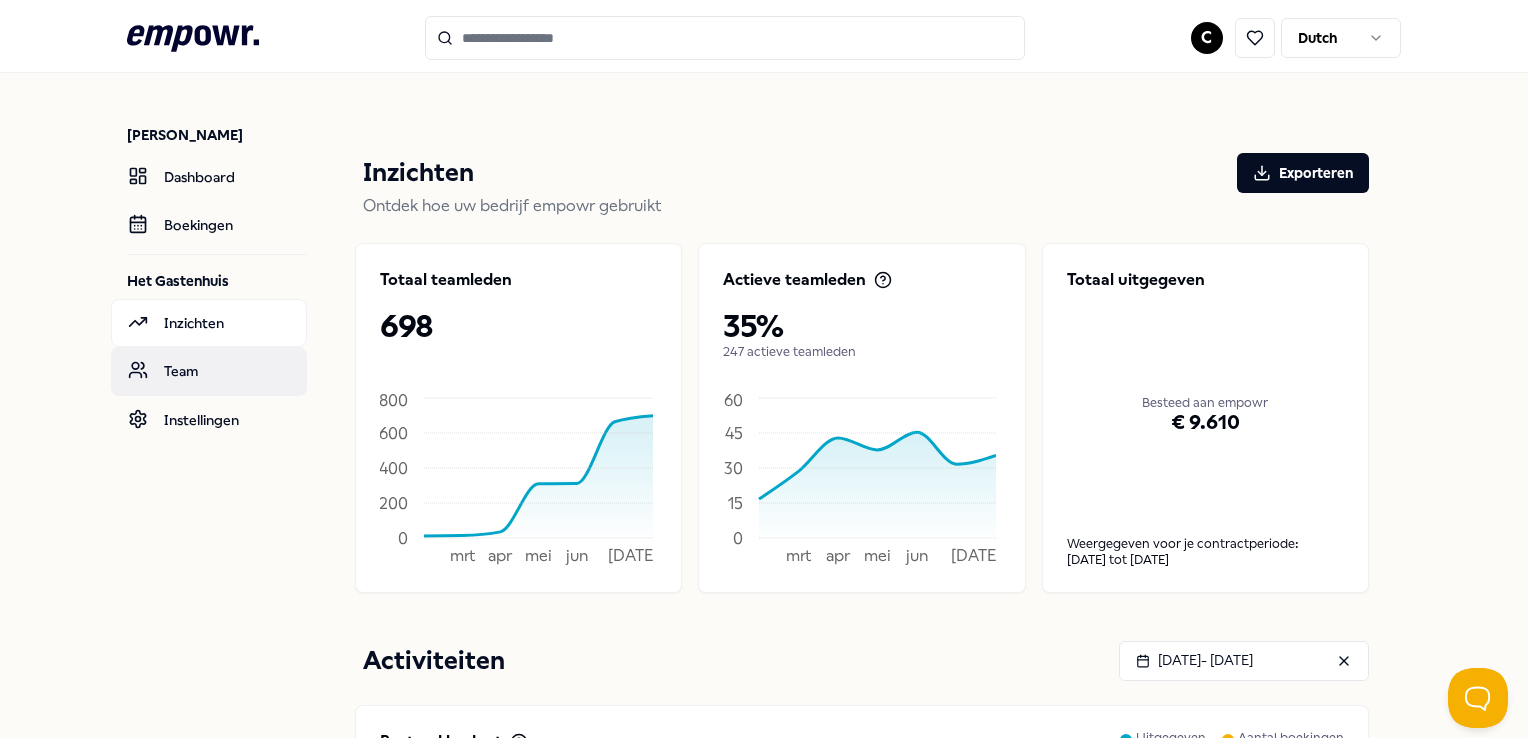 click on "Team" at bounding box center [209, 371] 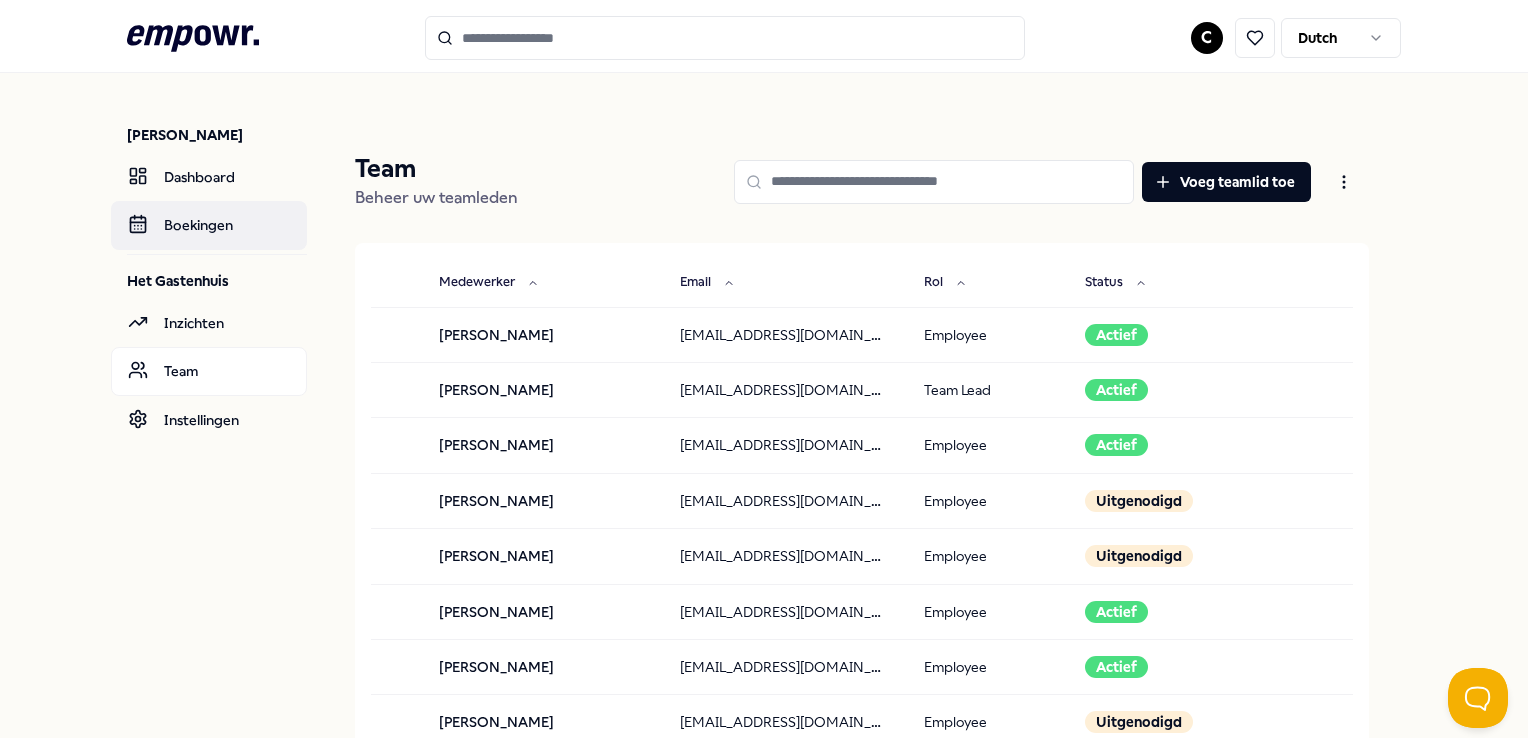 click on "Boekingen" at bounding box center (209, 225) 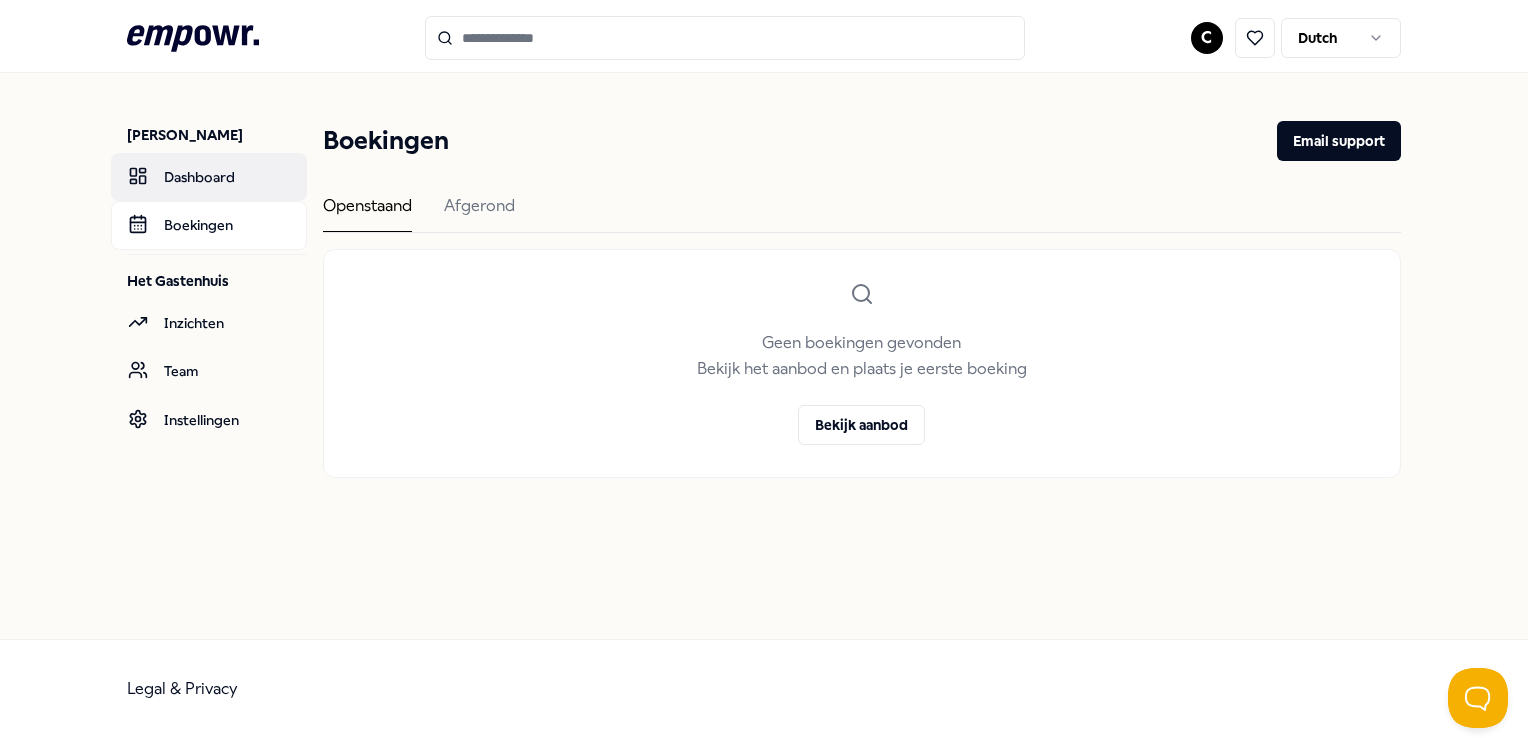 click on "Dashboard" at bounding box center (209, 177) 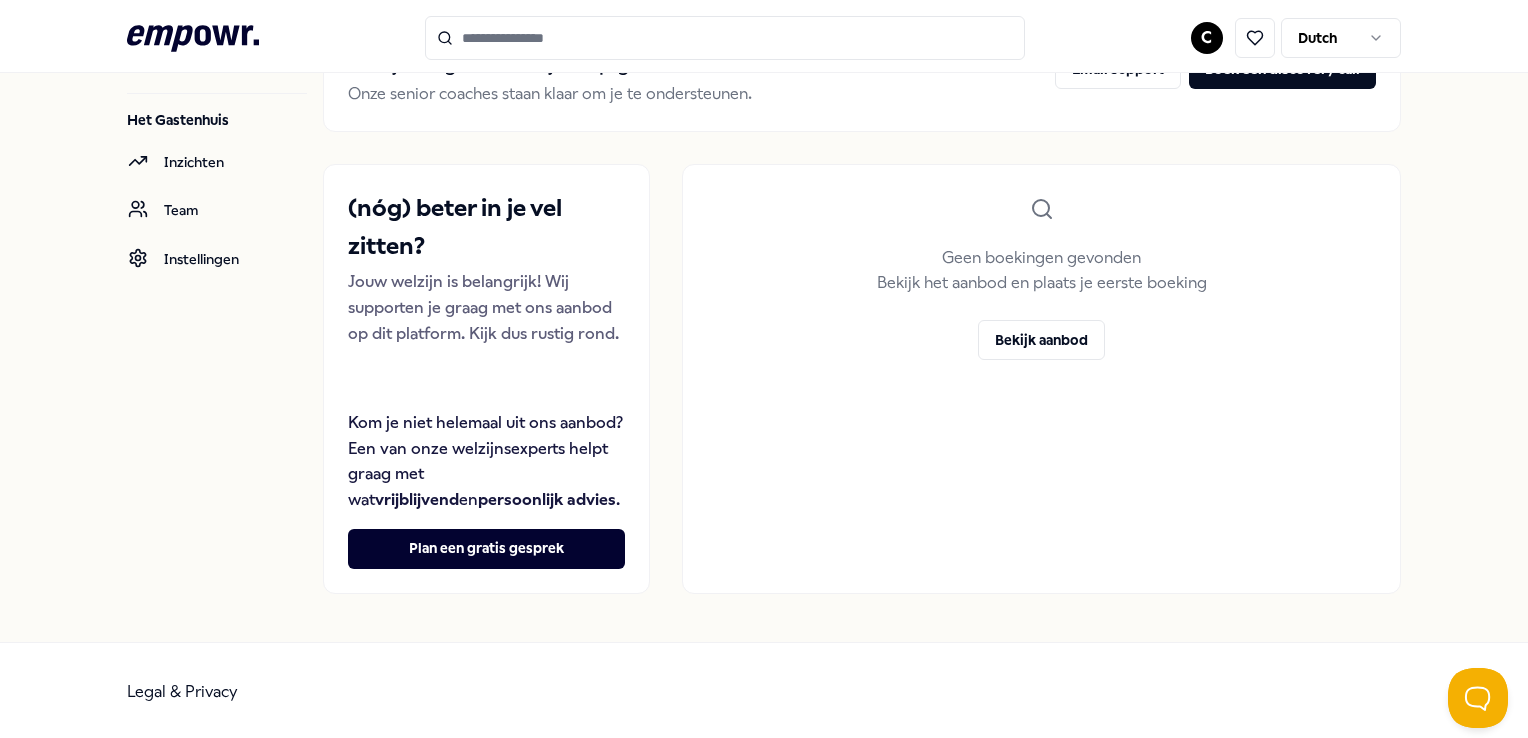 scroll, scrollTop: 0, scrollLeft: 0, axis: both 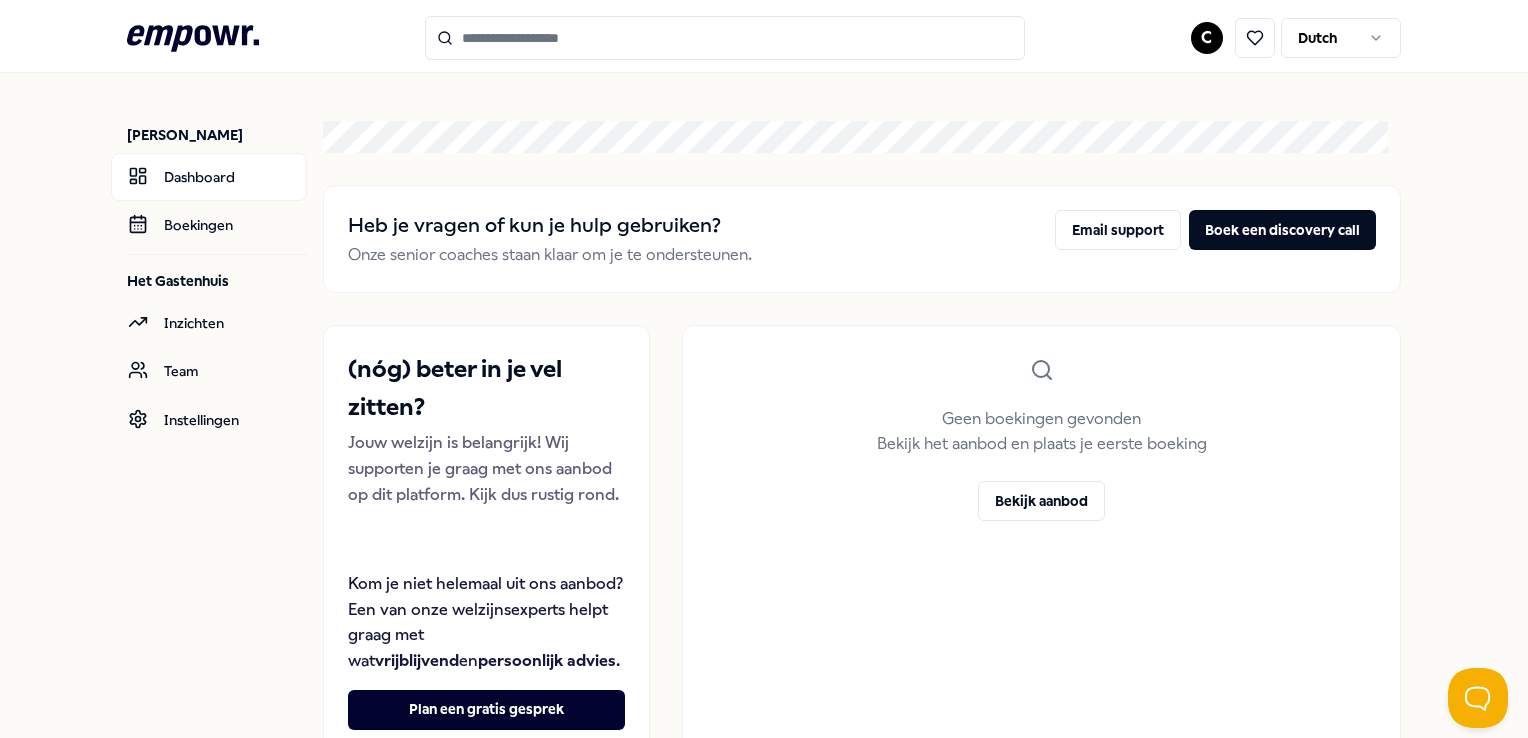 click on ".empowr-logo_svg__cls-1{fill:#03032f} C Dutch [PERSON_NAME] Dashboard Boekingen Het Gastenhuis Inzichten Team Instellingen Heb je vragen of kun je hulp gebruiken? Onze senior coaches staan klaar om je te ondersteunen. Email support Boek een discovery call (nóg) beter in je vel zitten? Jouw welzijn is belangrijk! Wij supporten je graag met ons aanbod op dit platform. Kijk dus rustig rond. Kom je niet helemaal uit ons aanbod?  Een van onze welzijnsexperts helpt graag met wat  vrijblijvend  en  persoonlijk advies . Plan een gratis gesprek Geen boekingen gevonden Bekijk het aanbod en plaats je eerste boeking Bekijk aanbod Legal & Privacy
9" at bounding box center (764, 369) 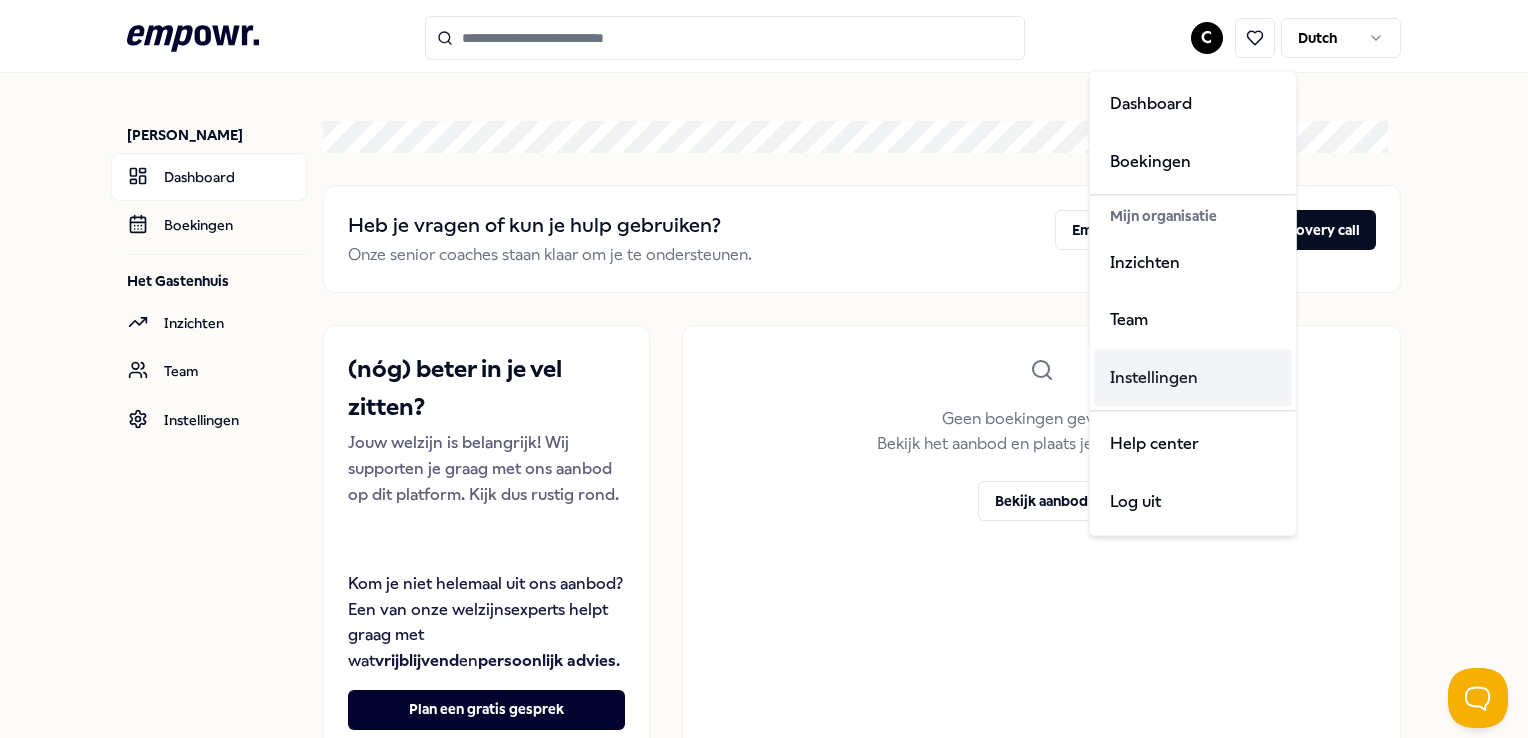 click on "Instellingen" at bounding box center [1193, 378] 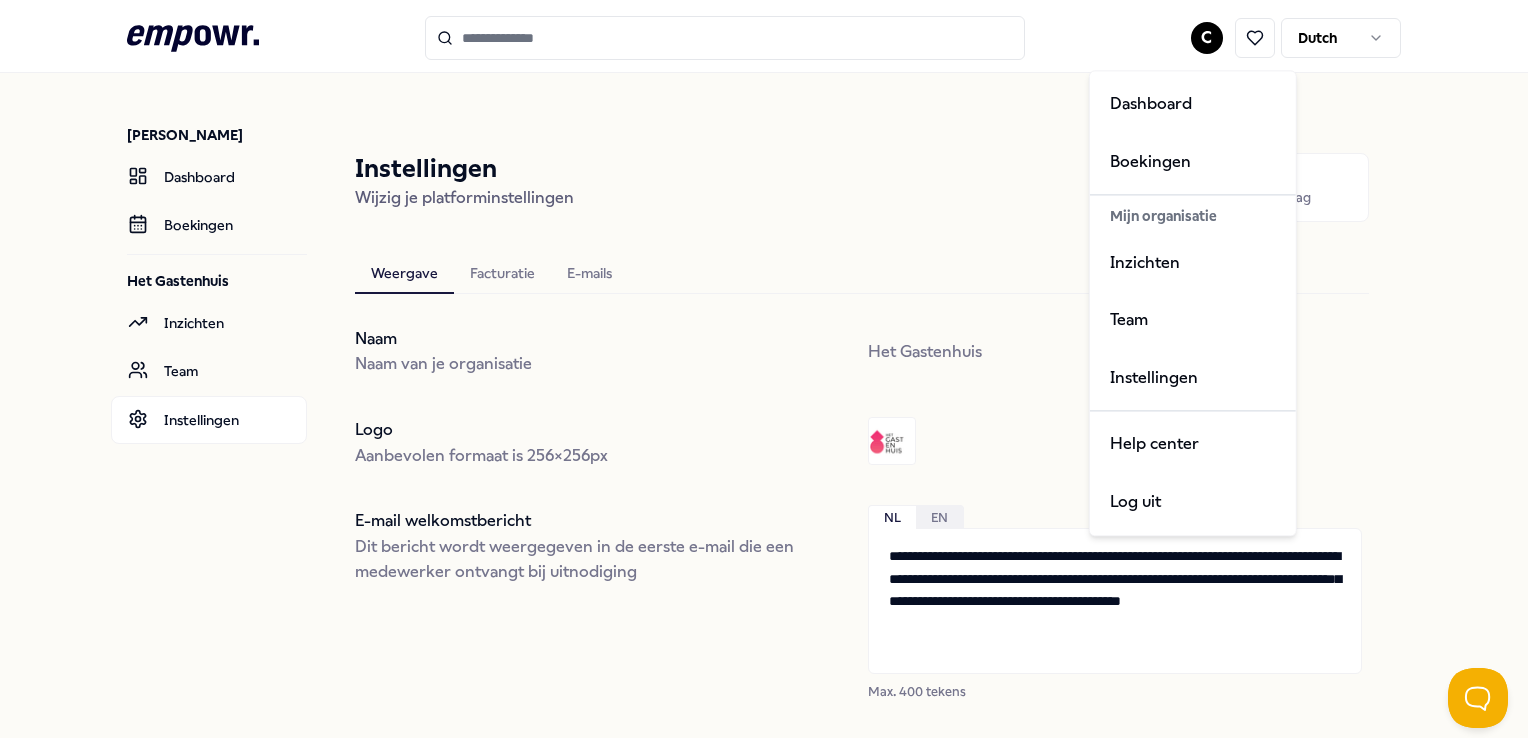 click on "**********" at bounding box center (764, 369) 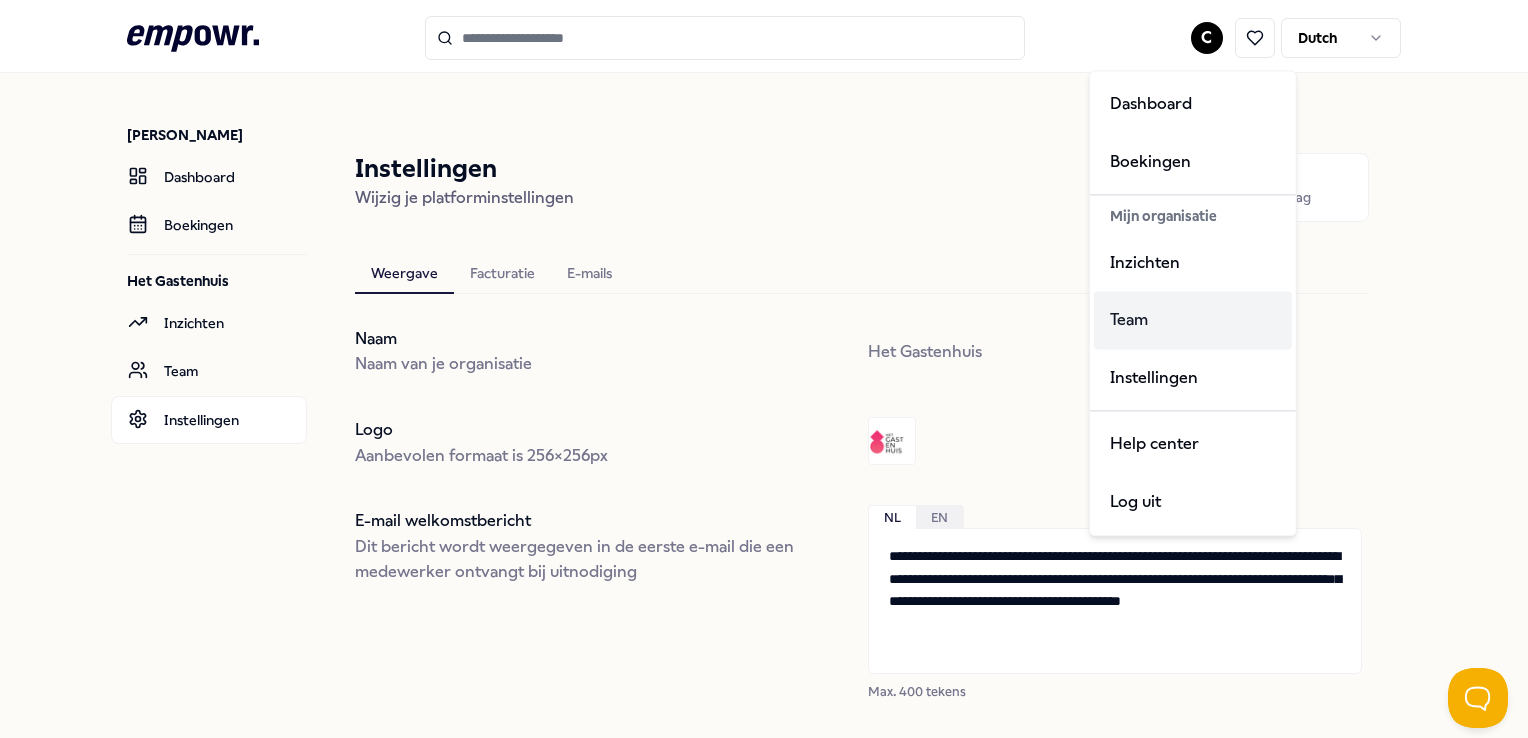 click on "Team" at bounding box center (1193, 321) 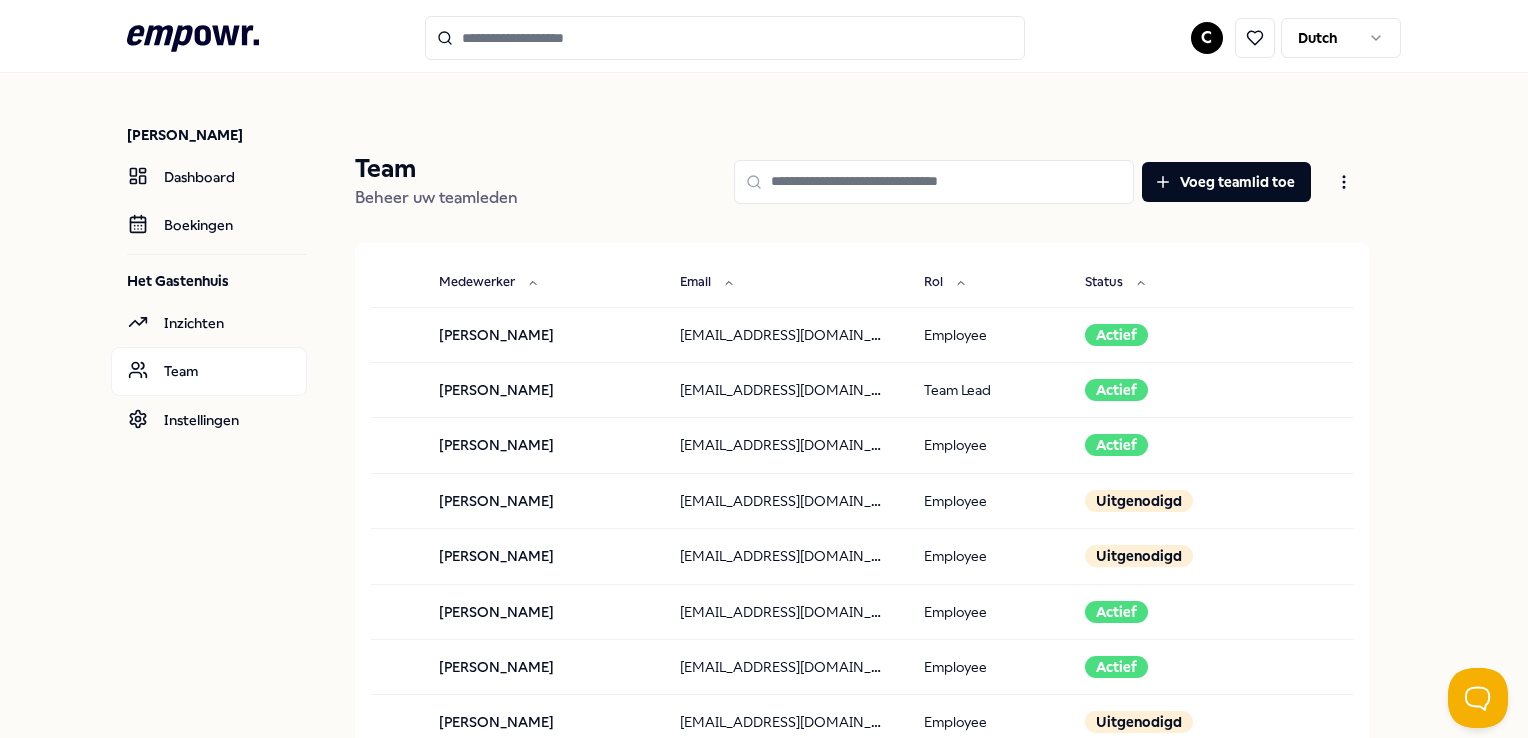 click on ".empowr-logo_svg__cls-1{fill:#03032f}" 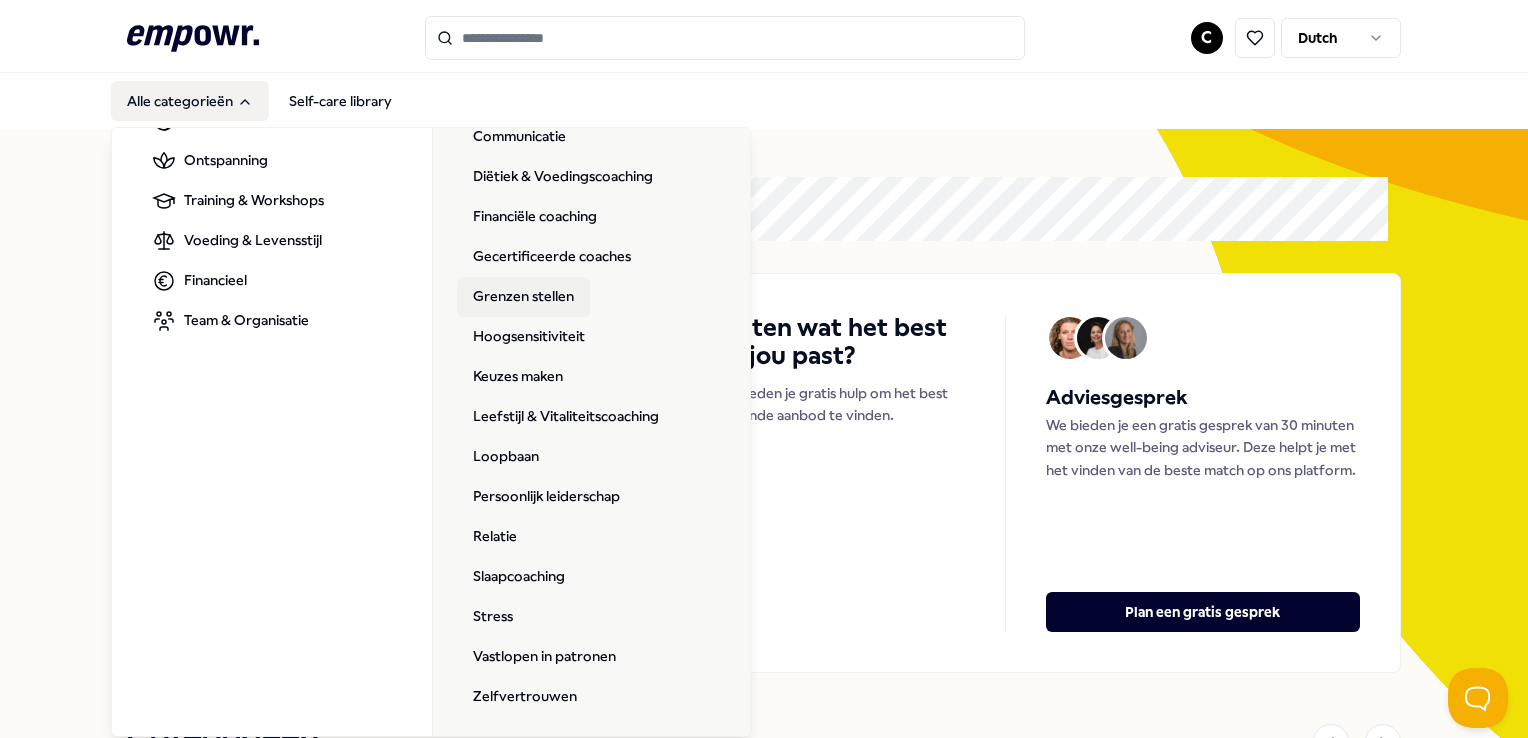 scroll, scrollTop: 223, scrollLeft: 0, axis: vertical 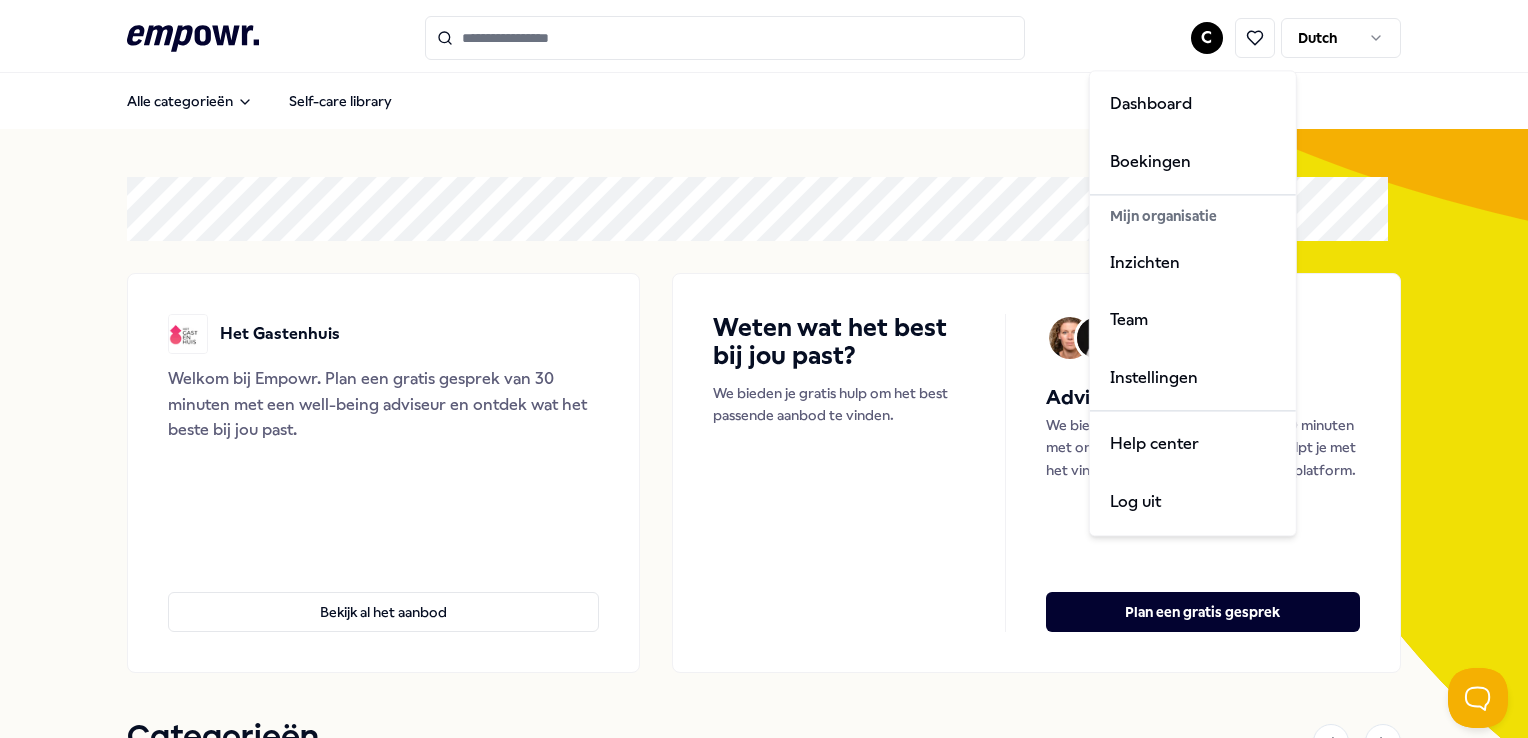 click on ".empowr-logo_svg__cls-1{fill:#03032f} C Dutch Alle categorieën   Self-care library Het Gastenhuis Welkom bij [GEOGRAPHIC_DATA]. Plan een gratis gesprek van 30 minuten met een well-being adviseur en ontdek wat het beste bij jou past. Bekijk al het aanbod Weten wat het best bij jou past? We bieden je gratis hulp om het best passende aanbod te vinden. Adviesgesprek We bieden je een gratis gesprek van 30 minuten met onze well-being adviseur. Deze helpt je met het vinden van de beste match op ons platform. Plan een gratis gesprek Categorieën Coaching Adem Slaap Mindfulness & Meditatie Ontspanning Training & Workshops Voeding & Levensstijl Financieel Team & Organisatie Coaching Adem Slaap Mindfulness & Meditatie Ontspanning Training & Workshops Voeding & Levensstijl Financieel Team & Organisatie Aanbevolen Coaching Regio  [GEOGRAPHIC_DATA]    + 2 Financiële coaching  [PERSON_NAME] Inzicht in geldzaken, grip op schulden en helderheid over de juiste oplossingen
voor financiële rust en stabiliteit. Nederlands Vanaf  € 110,-" at bounding box center (764, 369) 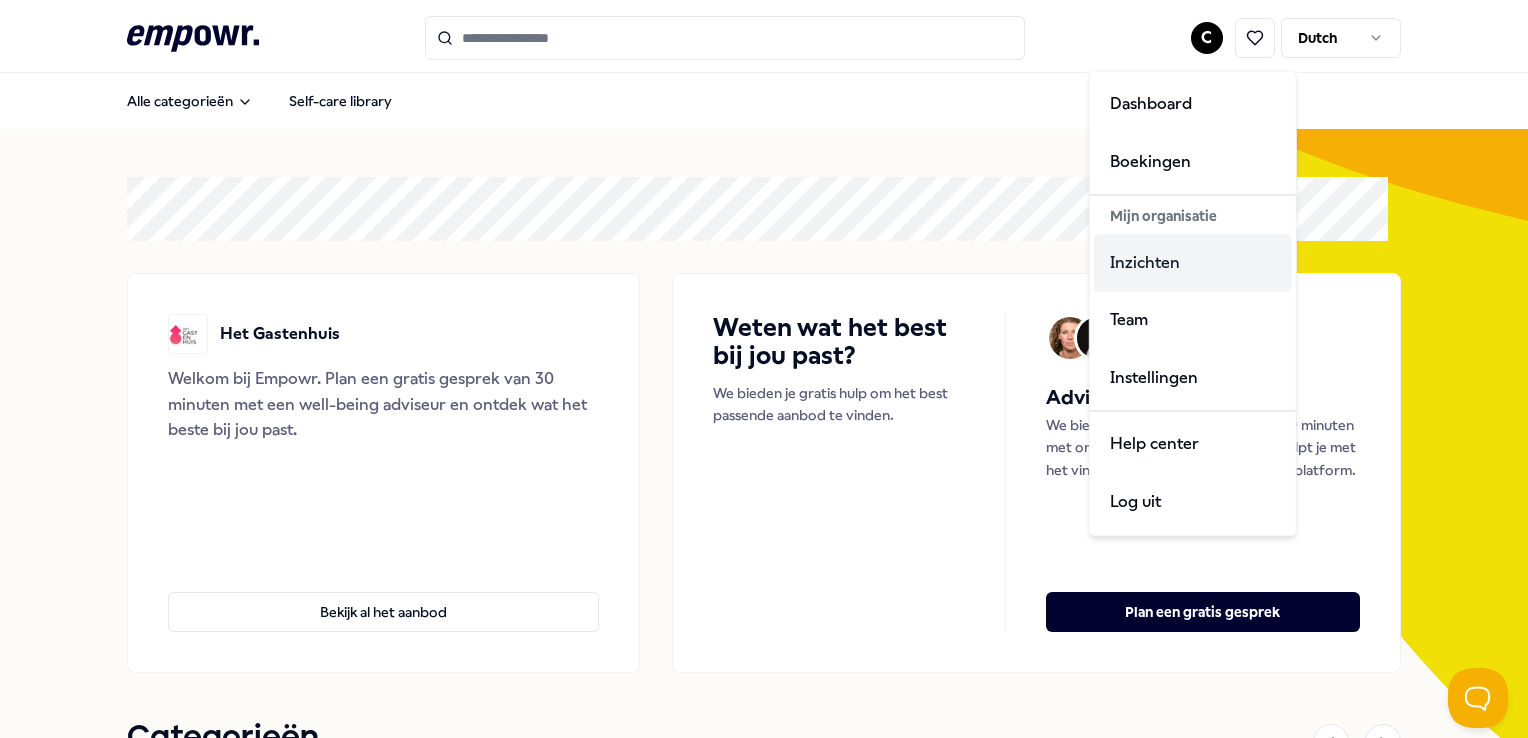 click on "Inzichten" at bounding box center (1193, 263) 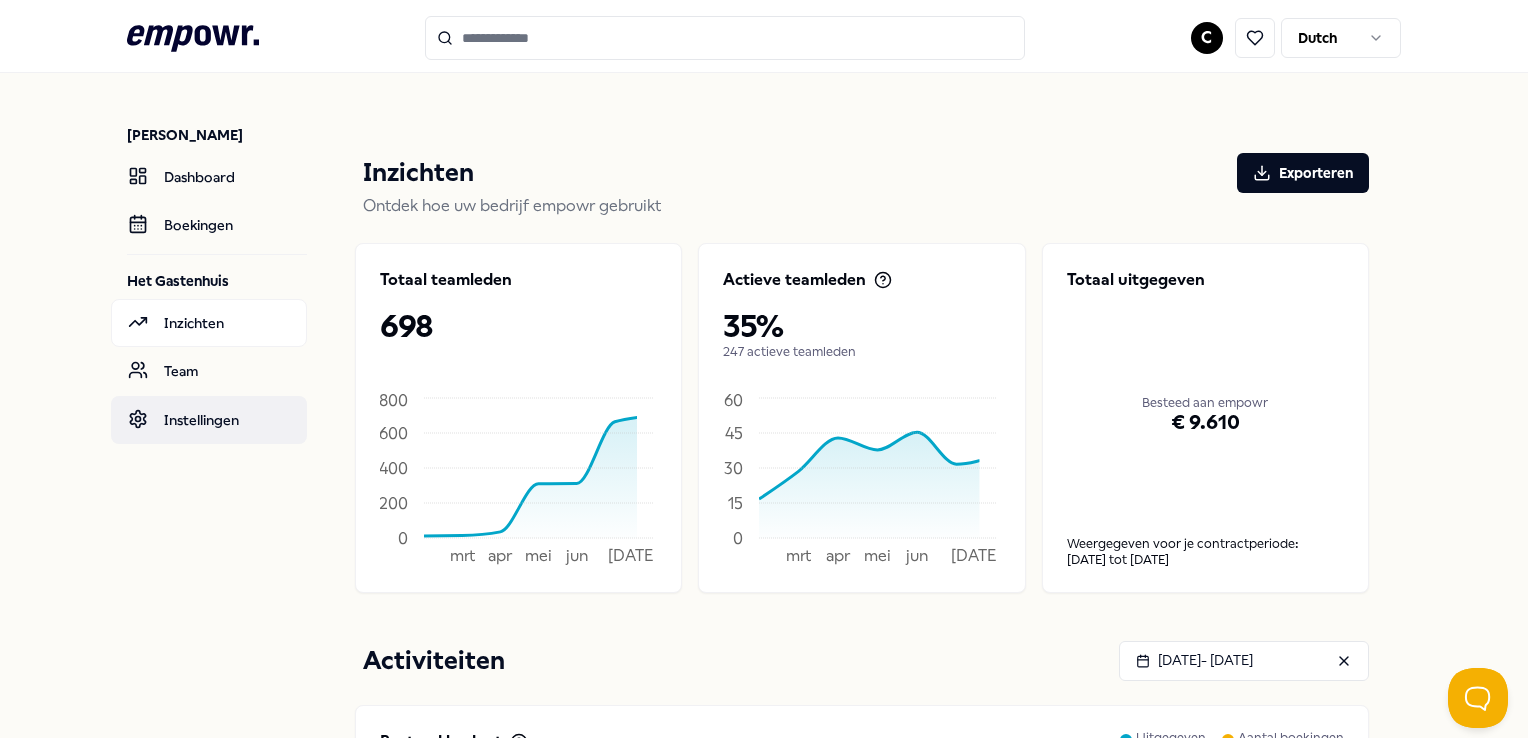 click on "Instellingen" at bounding box center (209, 420) 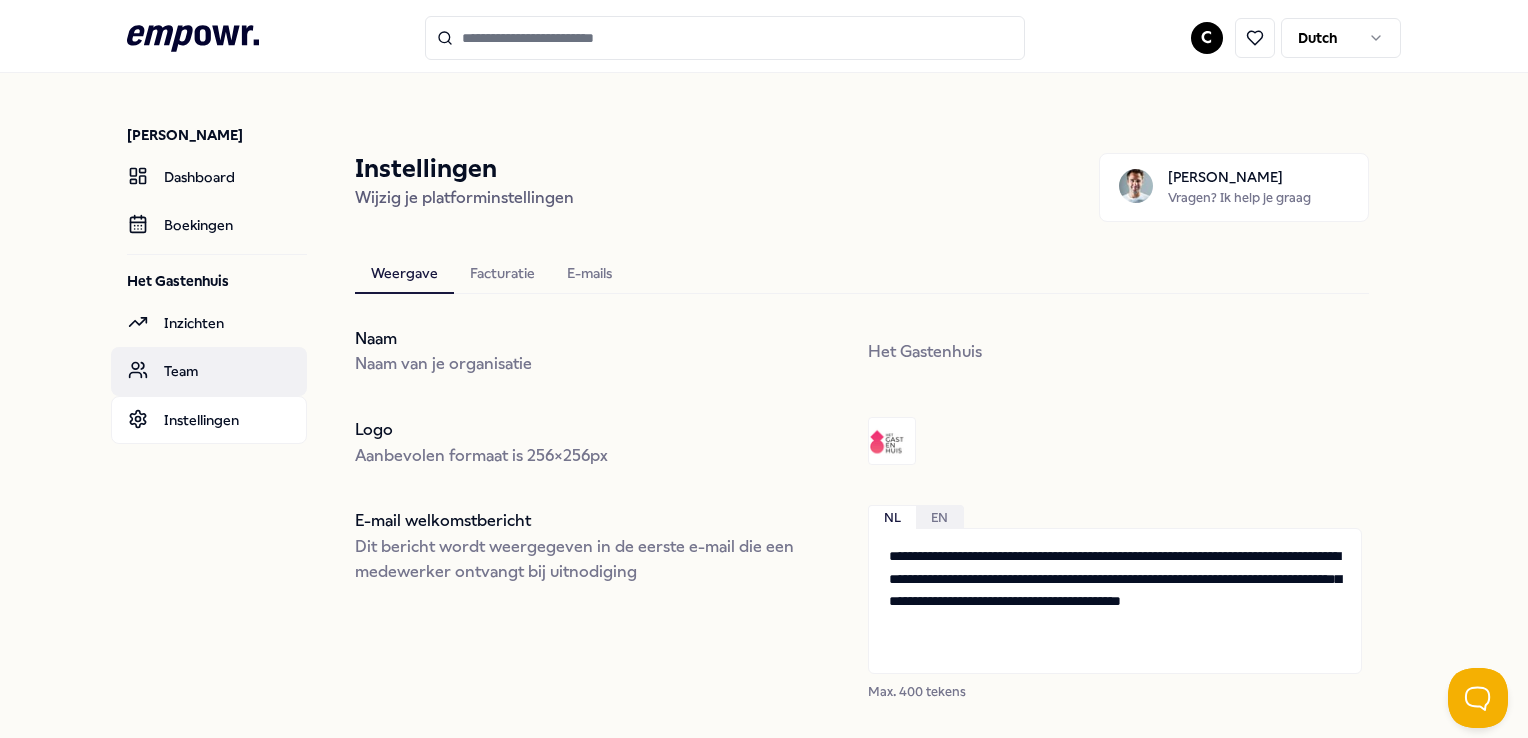 click on "Team" at bounding box center (209, 371) 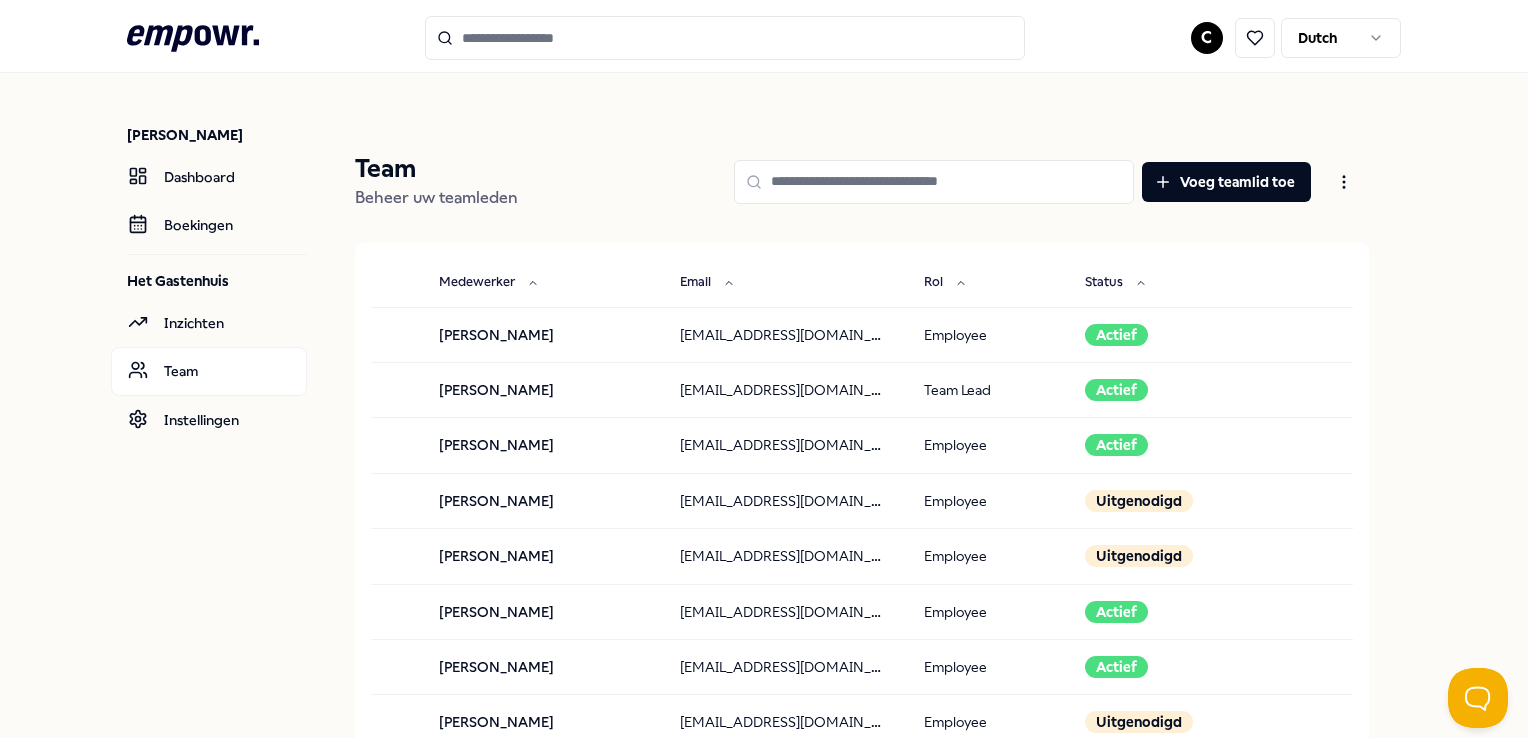 click on ".empowr-logo_svg__cls-1{fill:#03032f}" 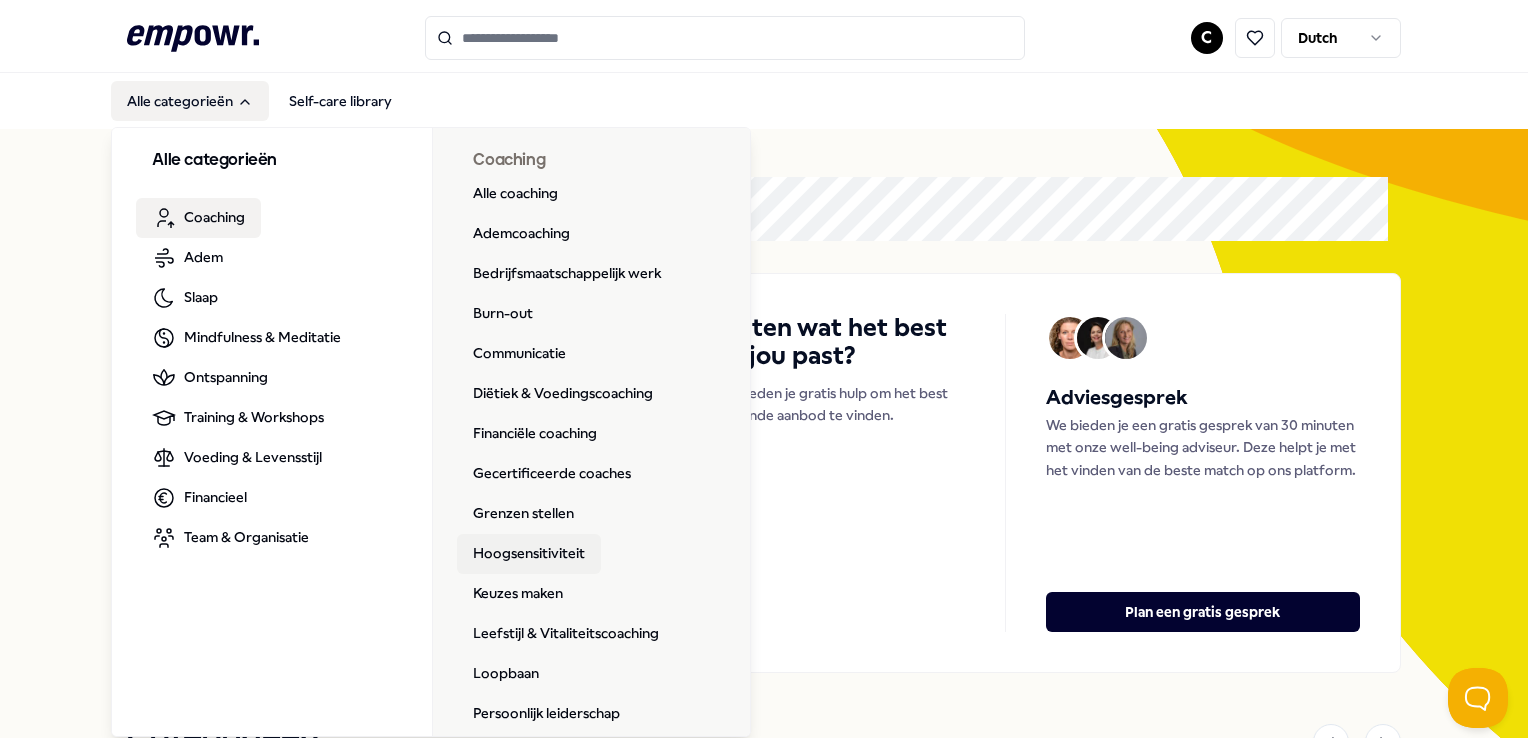 scroll, scrollTop: 0, scrollLeft: 0, axis: both 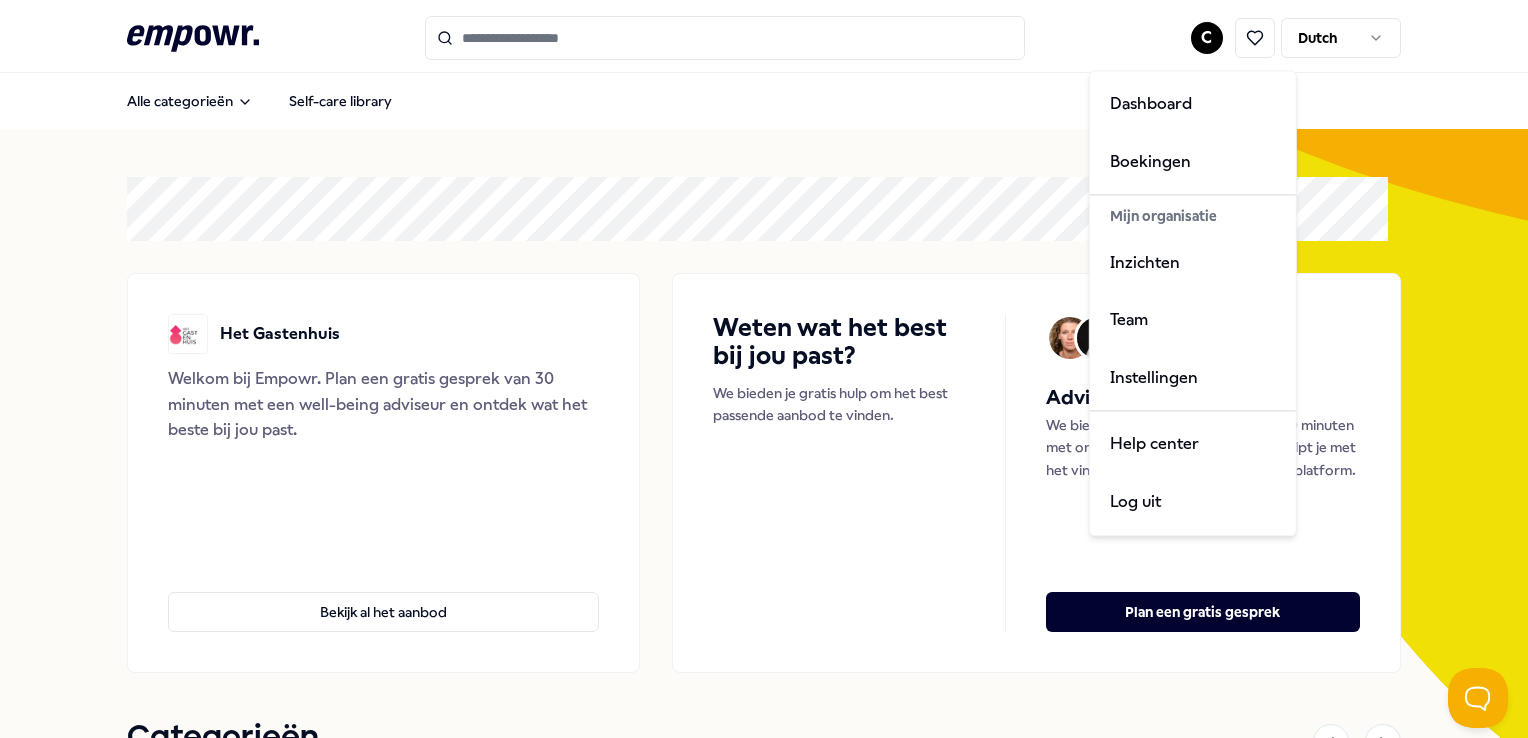click on ".empowr-logo_svg__cls-1{fill:#03032f} C Dutch Alle categorieën   Self-care library Het Gastenhuis Welkom bij [GEOGRAPHIC_DATA]. Plan een gratis gesprek van 30 minuten met een well-being adviseur en ontdek wat het beste bij jou past. Bekijk al het aanbod Weten wat het best bij jou past? We bieden je gratis hulp om het best passende aanbod te vinden. Adviesgesprek We bieden je een gratis gesprek van 30 minuten met onze well-being adviseur. Deze helpt je met het vinden van de beste match op ons platform. Plan een gratis gesprek Categorieën Coaching Adem Slaap Mindfulness & Meditatie Ontspanning Training & Workshops Voeding & Levensstijl Financieel Team & Organisatie Coaching Adem Slaap Mindfulness & Meditatie Ontspanning Training & Workshops Voeding & Levensstijl Financieel Team & Organisatie Aanbevolen Coaching Regio  [GEOGRAPHIC_DATA]    + 2 Financiële coaching  [PERSON_NAME] Inzicht in geldzaken, grip op schulden en helderheid over de juiste oplossingen
voor financiële rust en stabiliteit. Nederlands Vanaf  € 110,-" at bounding box center (764, 369) 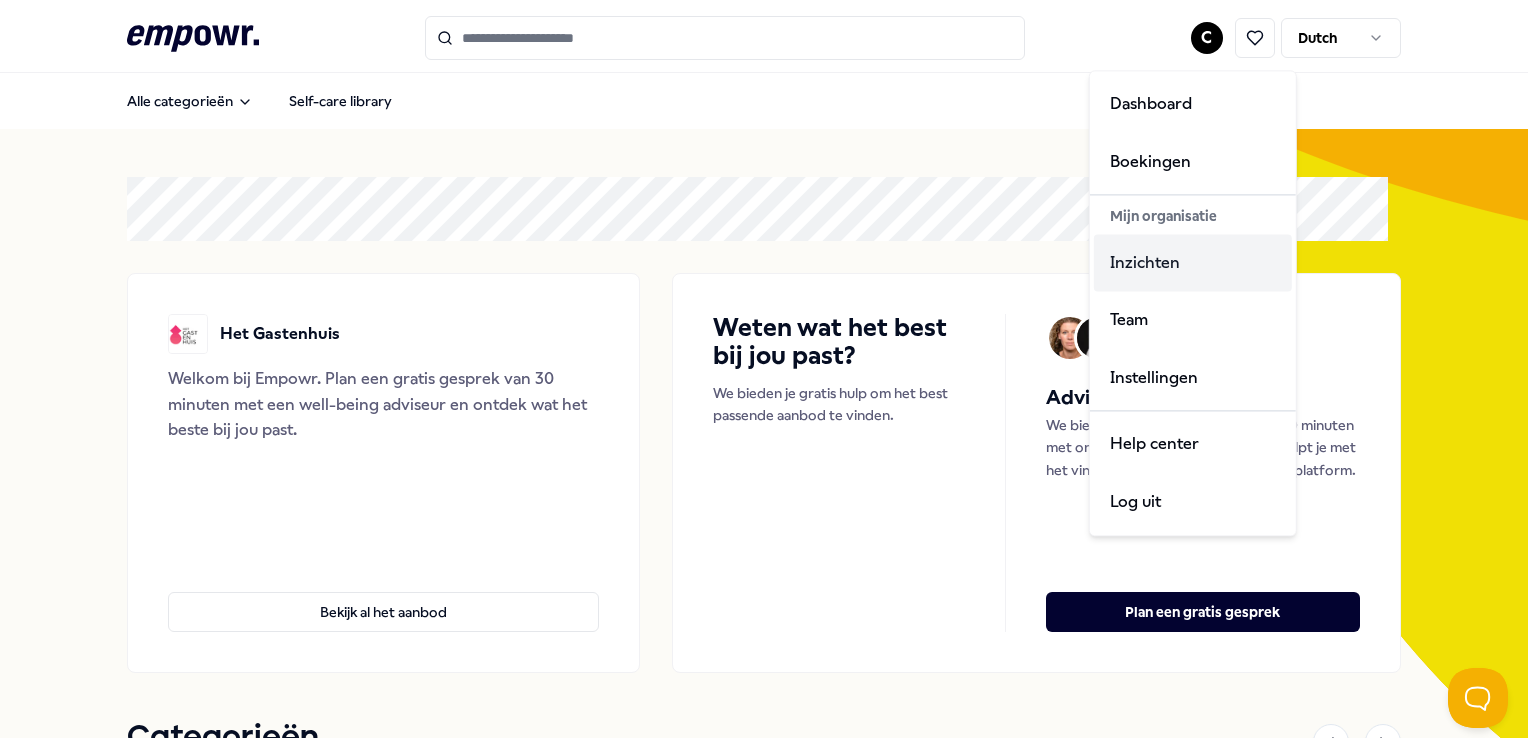 click on "Inzichten" at bounding box center (1193, 263) 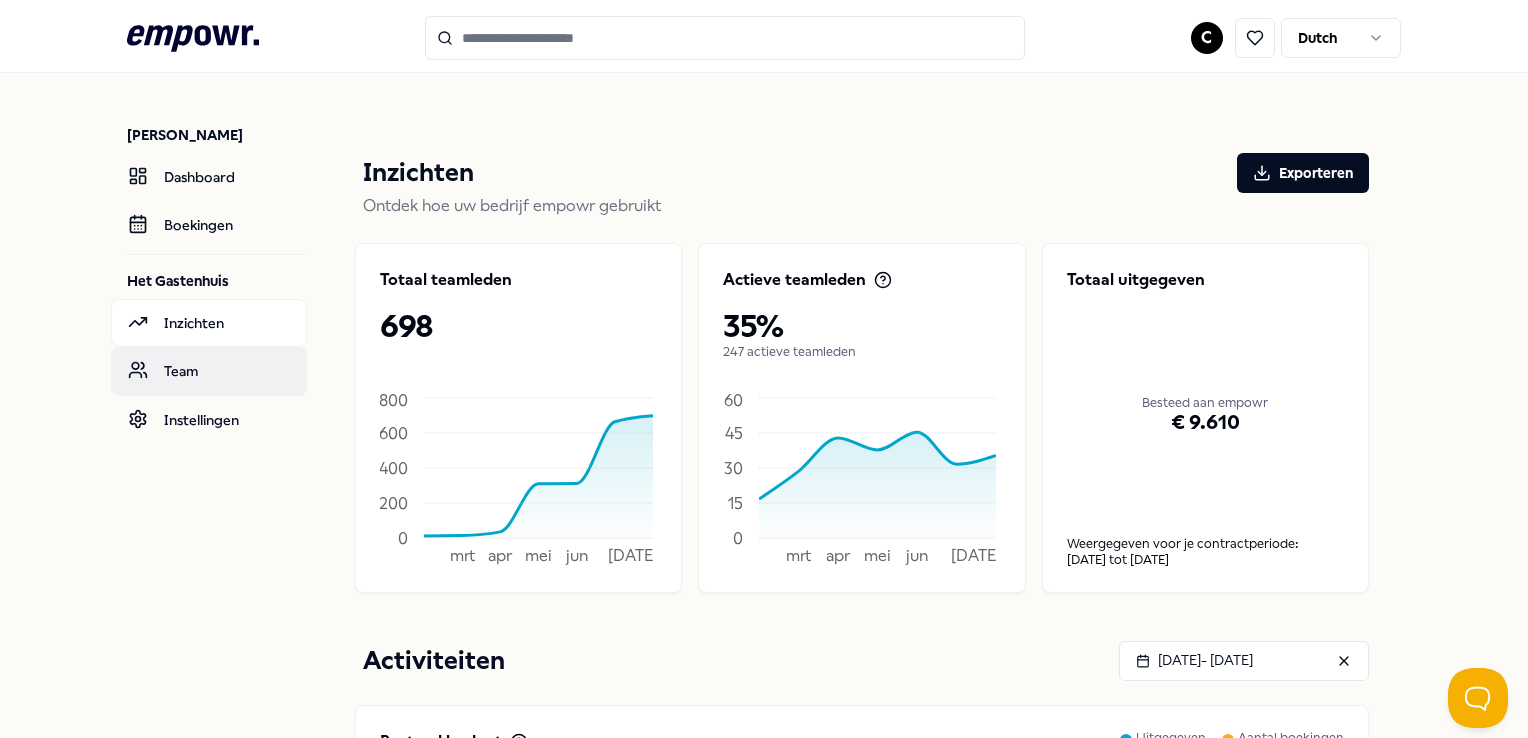 click on "Team" at bounding box center [209, 371] 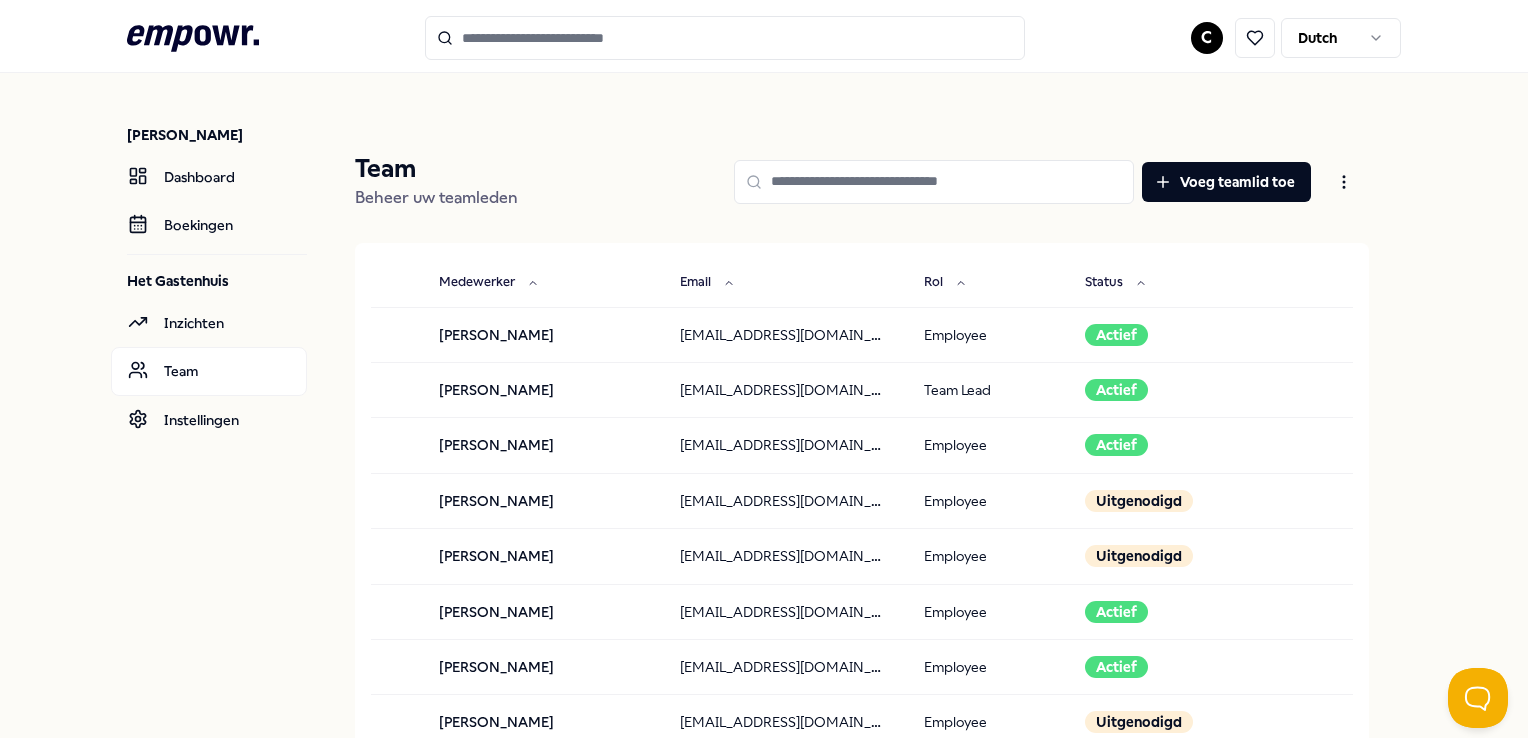 click at bounding box center (934, 182) 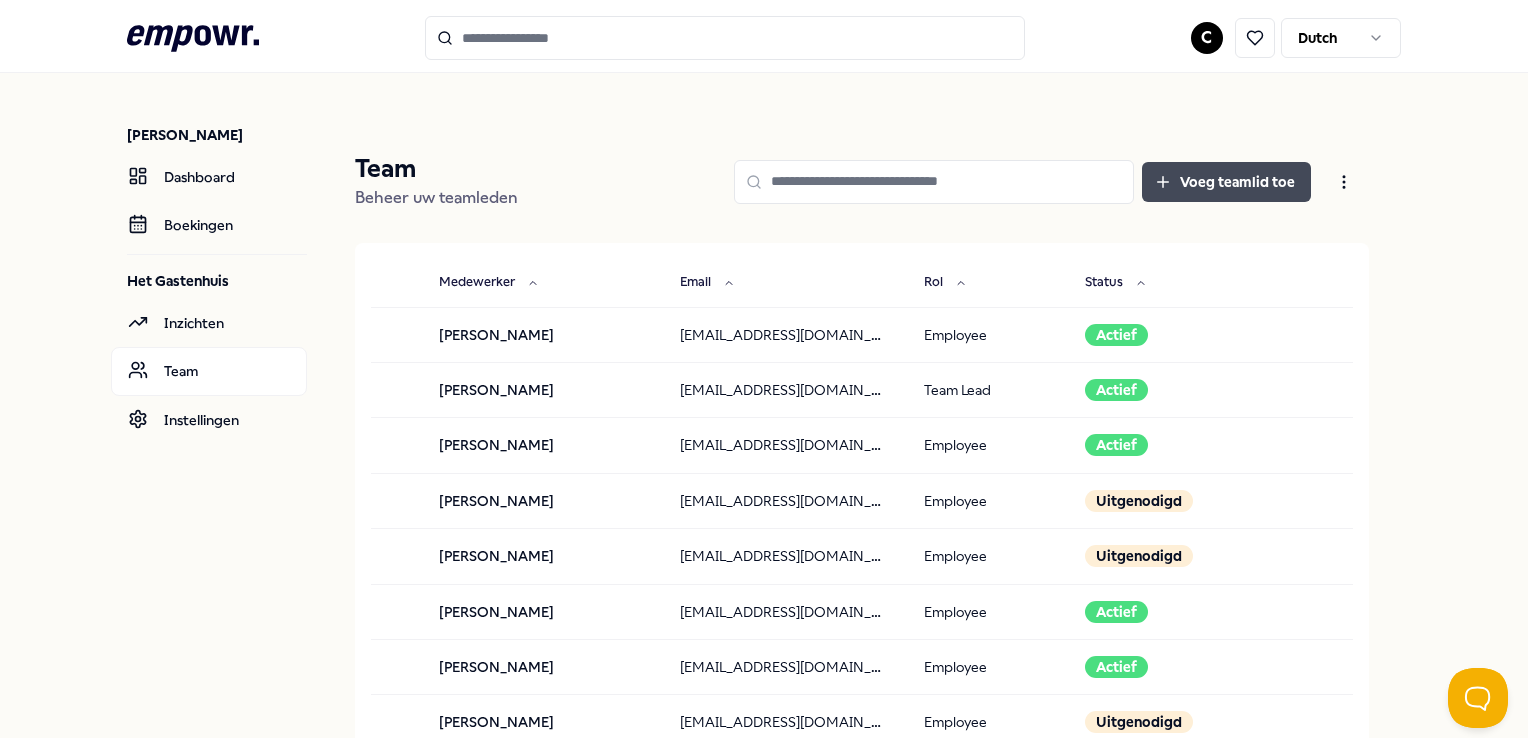 click on "Voeg teamlid toe" at bounding box center (1226, 182) 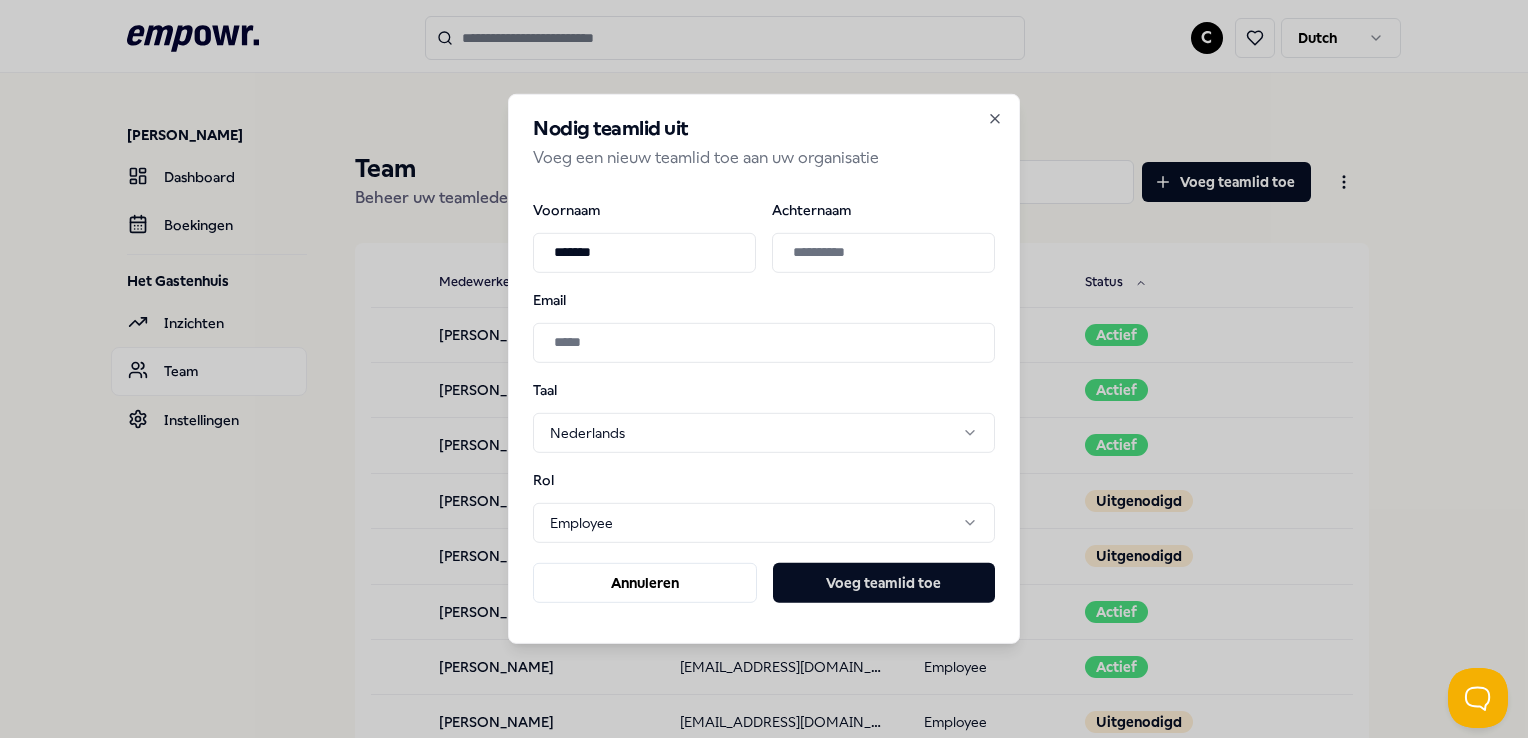 type on "*******" 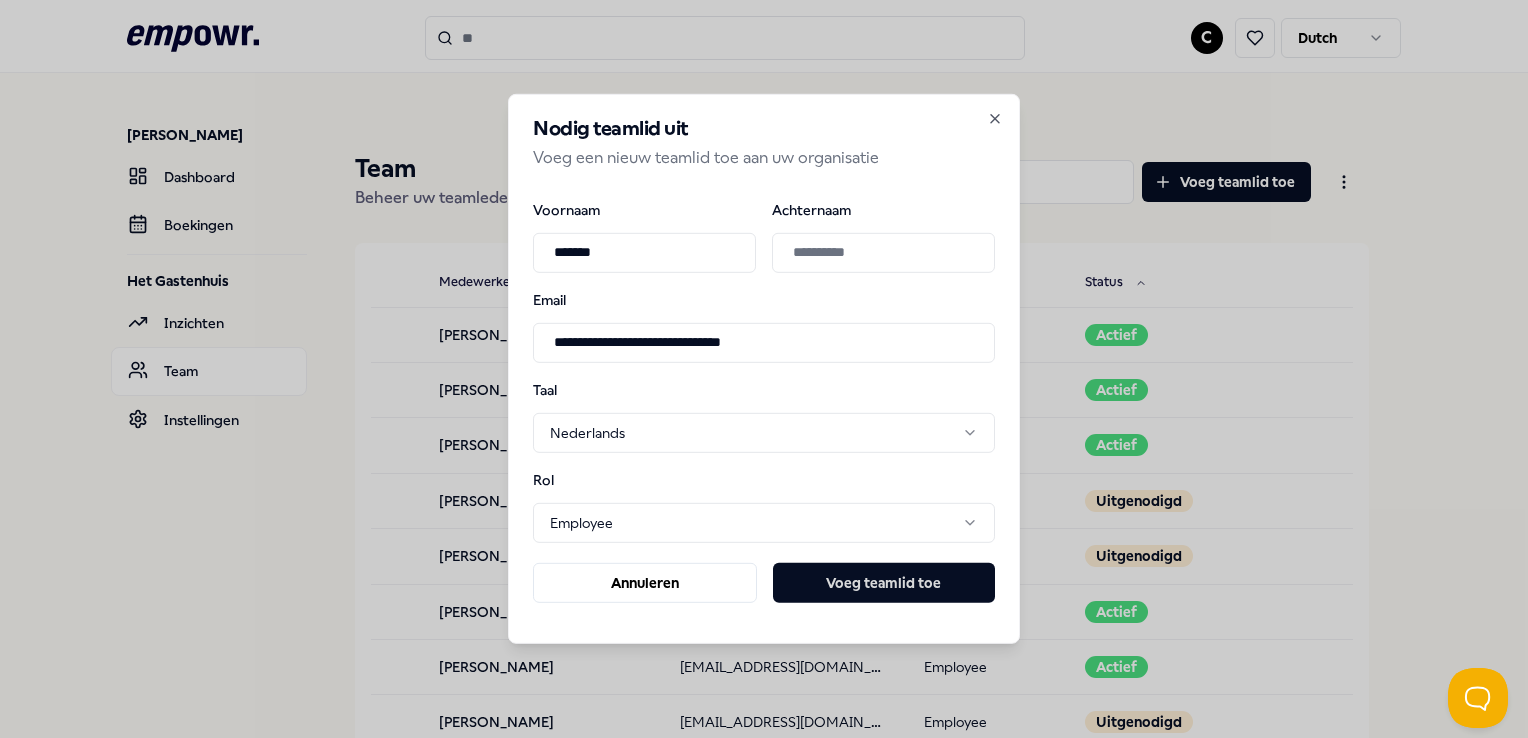 type on "**********" 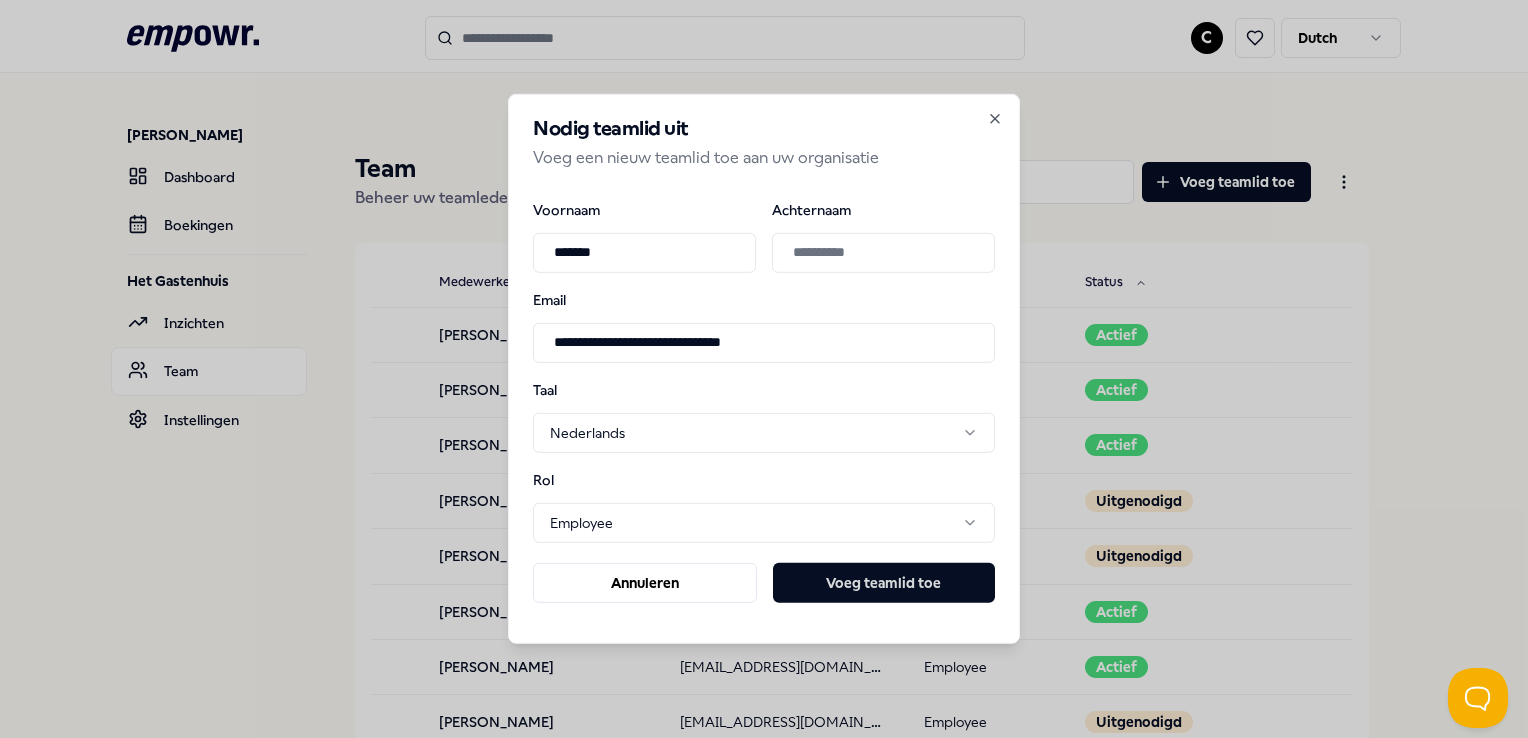 click on "Achternaam" at bounding box center [883, 252] 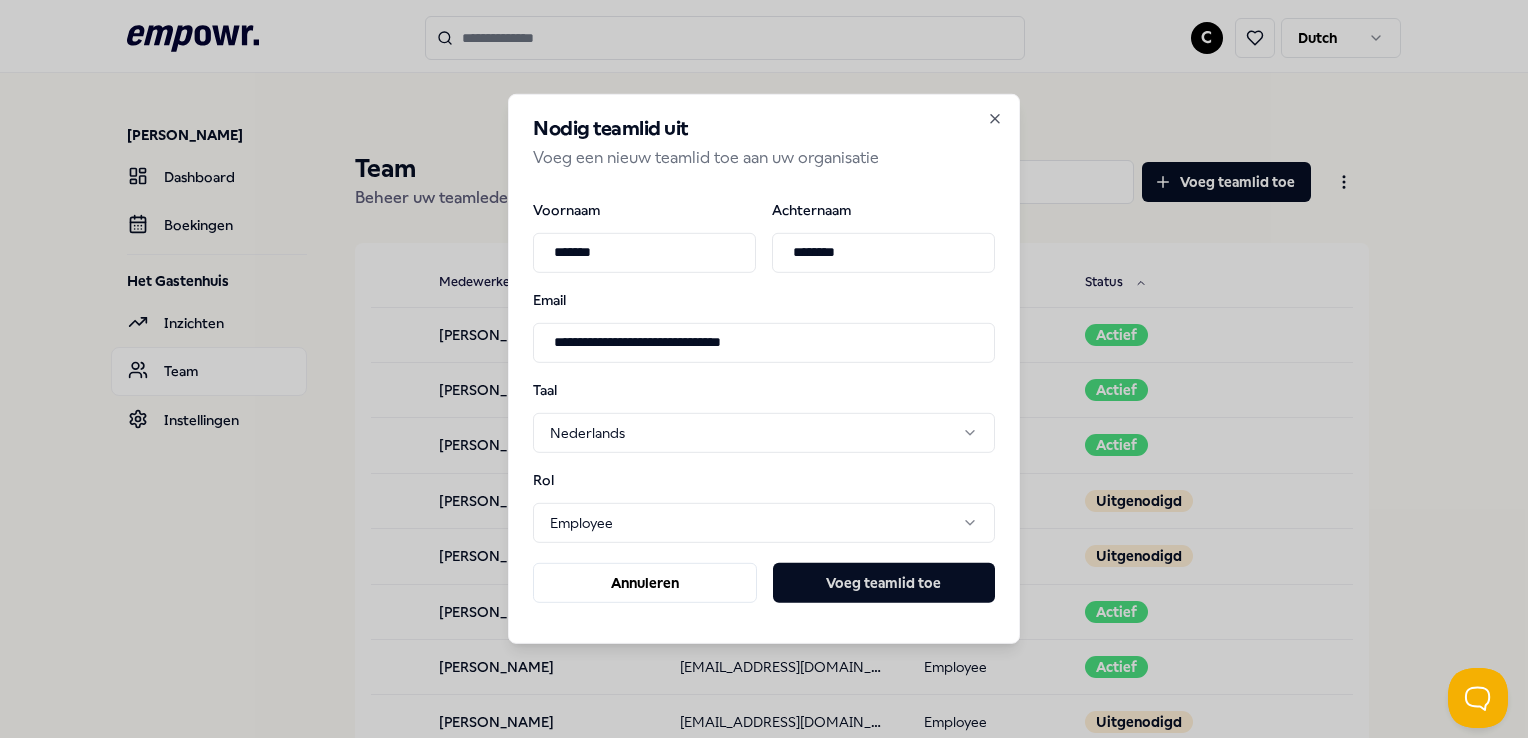 type on "********" 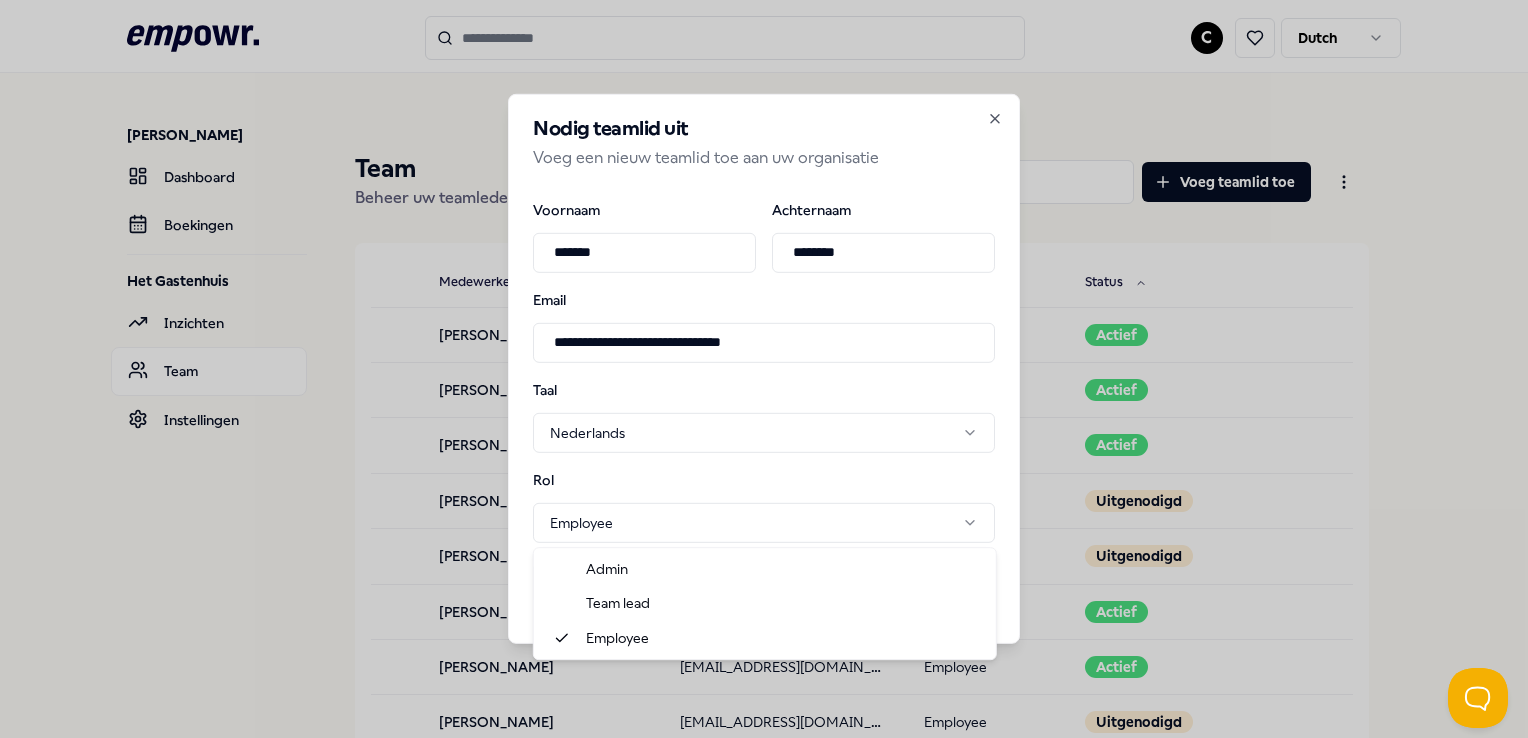 click on ".empowr-logo_svg__cls-1{fill:#03032f} C Dutch [PERSON_NAME] Dashboard Boekingen Het Gastenhuis Inzichten Team Instellingen Team Beheer uw teamleden Voeg teamlid toe Medewerker Email Rol Status [PERSON_NAME] [EMAIL_ADDRESS][DOMAIN_NAME] Employee Actief Aalbers Freek [EMAIL_ADDRESS][DOMAIN_NAME] Team Lead Actief [PERSON_NAME] [EMAIL_ADDRESS][DOMAIN_NAME] Employee Actief [PERSON_NAME] du Mortier [EMAIL_ADDRESS][DOMAIN_NAME] Employee Uitgenodigd [PERSON_NAME] [EMAIL_ADDRESS][DOMAIN_NAME] Employee Uitgenodigd [PERSON_NAME] [PERSON_NAME][EMAIL_ADDRESS][DOMAIN_NAME] Employee Actief [PERSON_NAME] [EMAIL_ADDRESS][DOMAIN_NAME] Employee Actief [PERSON_NAME] [EMAIL_ADDRESS][DOMAIN_NAME] Employee Uitgenodigd [PERSON_NAME] [EMAIL_ADDRESS][DOMAIN_NAME] Employee Uitgenodigd [PERSON_NAME] [EMAIL_ADDRESS][DOMAIN_NAME] Employee Actief [PERSON_NAME] [EMAIL_ADDRESS][DOMAIN_NAME] Employee Uitgenodigd Aline God [EMAIL_ADDRESS][DOMAIN_NAME] Employee Uitgenodigd [PERSON_NAME] [EMAIL_ADDRESS][DOMAIN_NAME] Employee Actief Almere Duin Team Lead" at bounding box center [764, 369] 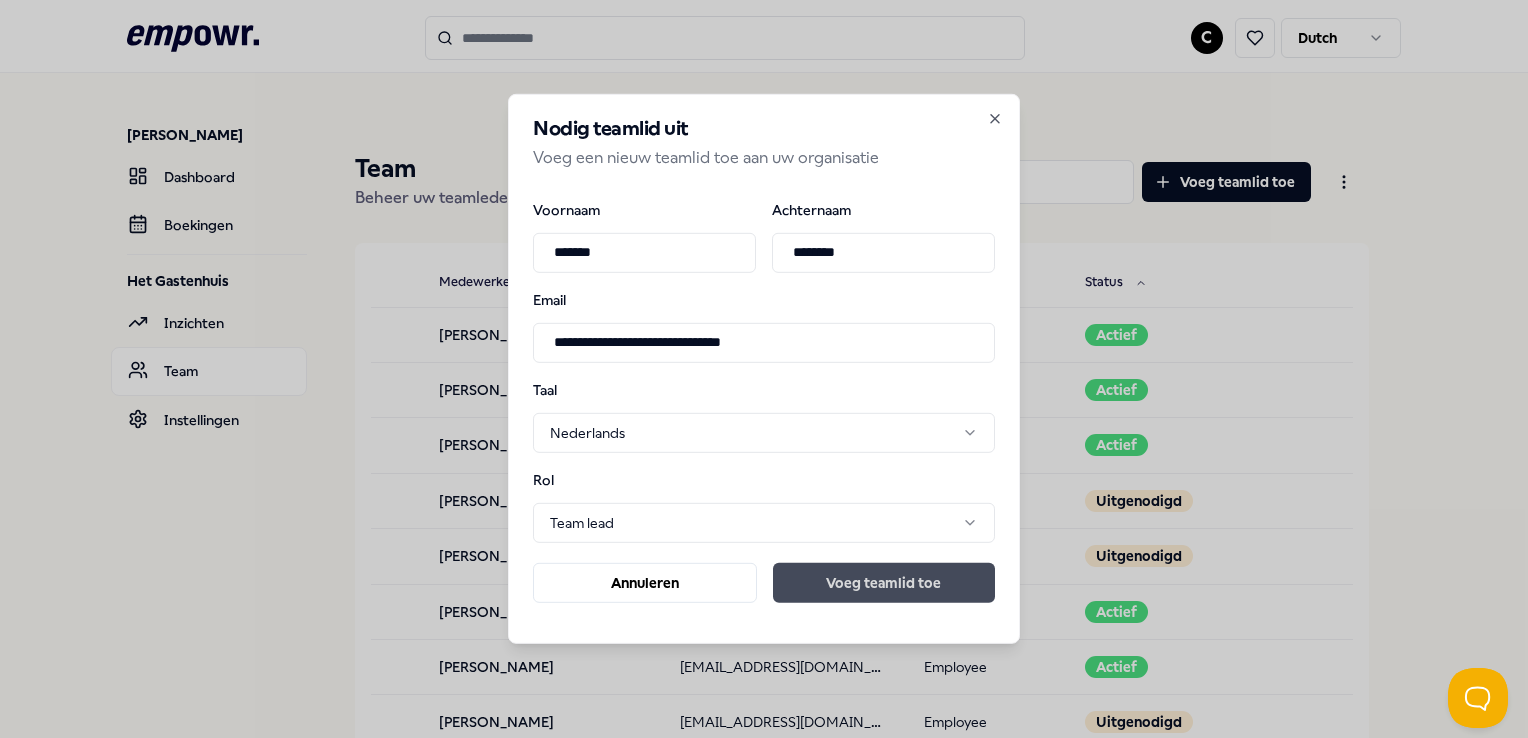 click on "Voeg teamlid toe" at bounding box center (884, 583) 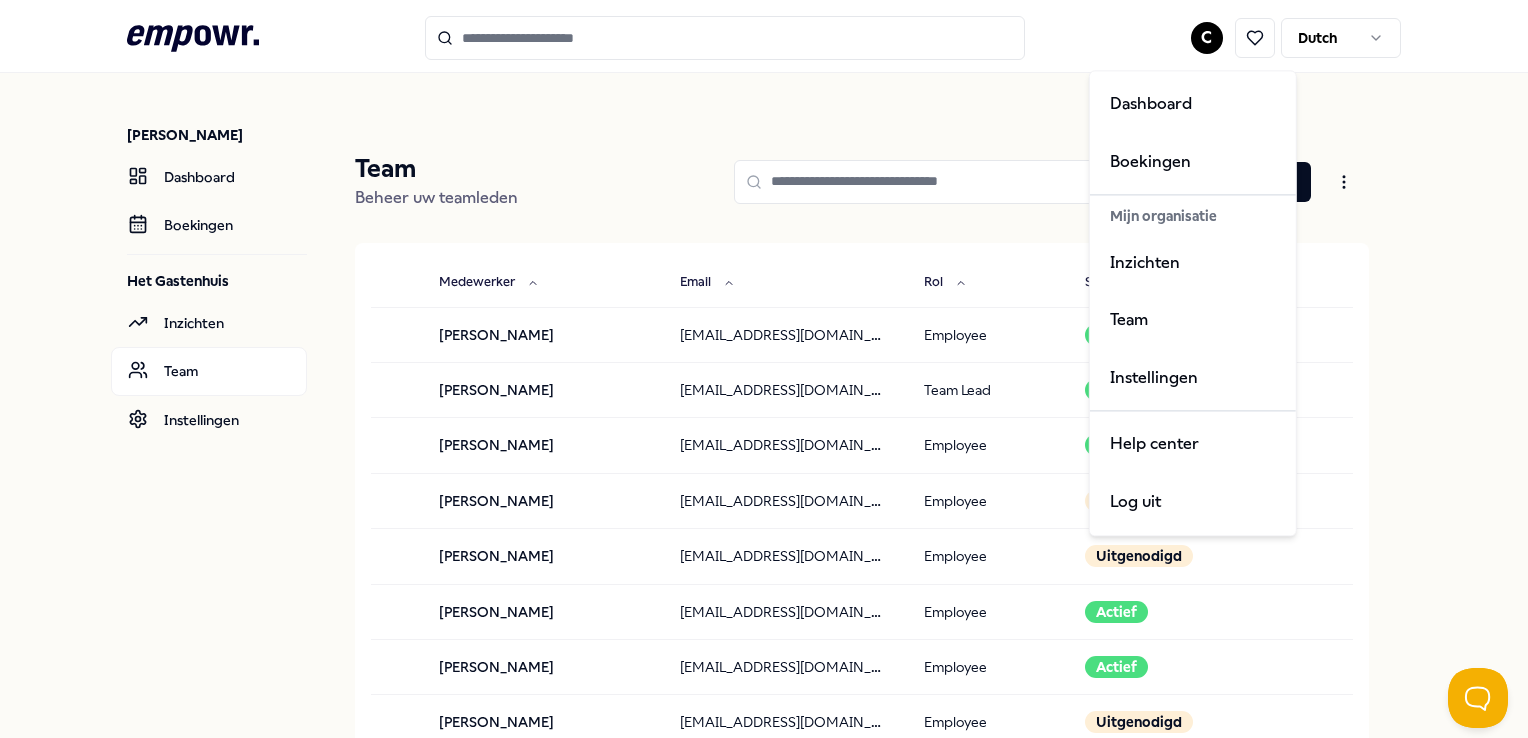 click on ".empowr-logo_svg__cls-1{fill:#03032f} C Dutch [PERSON_NAME] Dashboard Boekingen Het Gastenhuis Inzichten Team Instellingen Team Beheer uw teamleden Voeg teamlid toe Medewerker Email Rol Status [PERSON_NAME] [EMAIL_ADDRESS][DOMAIN_NAME] Employee Actief Aalbers Freek [EMAIL_ADDRESS][DOMAIN_NAME] Team Lead Actief [PERSON_NAME] [EMAIL_ADDRESS][DOMAIN_NAME] Employee Actief [PERSON_NAME] du Mortier [EMAIL_ADDRESS][DOMAIN_NAME] Employee Uitgenodigd [PERSON_NAME] [EMAIL_ADDRESS][DOMAIN_NAME] Employee Uitgenodigd [PERSON_NAME] [PERSON_NAME][EMAIL_ADDRESS][DOMAIN_NAME] Employee Actief [PERSON_NAME] [EMAIL_ADDRESS][DOMAIN_NAME] Employee Actief [PERSON_NAME] [EMAIL_ADDRESS][DOMAIN_NAME] Employee Uitgenodigd [PERSON_NAME] [EMAIL_ADDRESS][DOMAIN_NAME] Employee Uitgenodigd [PERSON_NAME] [EMAIL_ADDRESS][DOMAIN_NAME] Employee Actief [PERSON_NAME] [EMAIL_ADDRESS][DOMAIN_NAME] Employee Uitgenodigd Aline God [EMAIL_ADDRESS][DOMAIN_NAME] Employee Uitgenodigd [PERSON_NAME] [EMAIL_ADDRESS][DOMAIN_NAME] Employee Actief Almere Duin Team Lead" at bounding box center [764, 369] 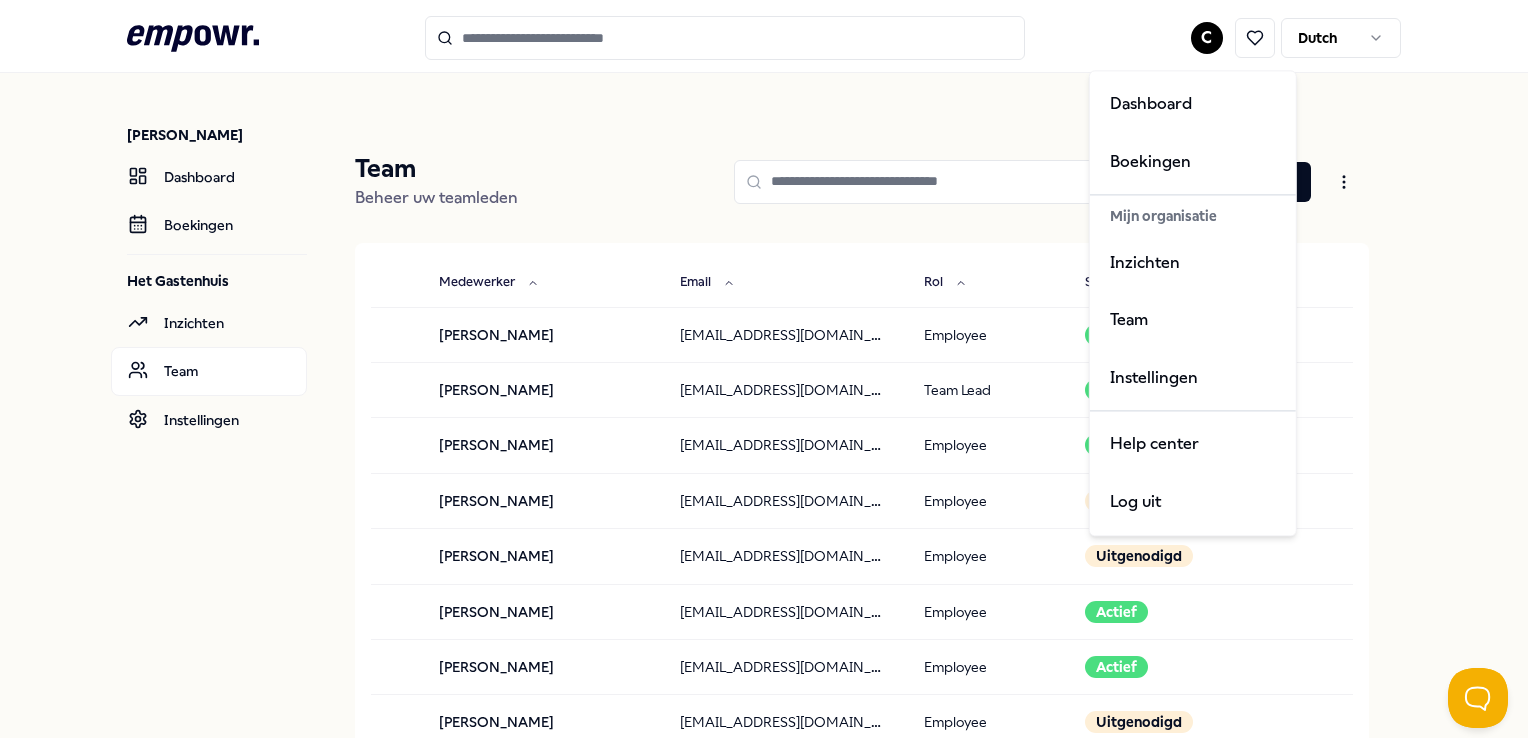 click on ".empowr-logo_svg__cls-1{fill:#03032f} C Dutch [PERSON_NAME] Dashboard Boekingen Het Gastenhuis Inzichten Team Instellingen Team Beheer uw teamleden Voeg teamlid toe Medewerker Email Rol Status [PERSON_NAME] [EMAIL_ADDRESS][DOMAIN_NAME] Employee Actief Aalbers Freek [EMAIL_ADDRESS][DOMAIN_NAME] Team Lead Actief [PERSON_NAME] [EMAIL_ADDRESS][DOMAIN_NAME] Employee Actief [PERSON_NAME] du Mortier [EMAIL_ADDRESS][DOMAIN_NAME] Employee Uitgenodigd [PERSON_NAME] [EMAIL_ADDRESS][DOMAIN_NAME] Employee Uitgenodigd [PERSON_NAME] [PERSON_NAME][EMAIL_ADDRESS][DOMAIN_NAME] Employee Actief [PERSON_NAME] [EMAIL_ADDRESS][DOMAIN_NAME] Employee Actief [PERSON_NAME] [EMAIL_ADDRESS][DOMAIN_NAME] Employee Uitgenodigd [PERSON_NAME] [EMAIL_ADDRESS][DOMAIN_NAME] Employee Uitgenodigd [PERSON_NAME] [EMAIL_ADDRESS][DOMAIN_NAME] Employee Actief [PERSON_NAME] [EMAIL_ADDRESS][DOMAIN_NAME] Employee Uitgenodigd Aline God [EMAIL_ADDRESS][DOMAIN_NAME] Employee Uitgenodigd [PERSON_NAME] [EMAIL_ADDRESS][DOMAIN_NAME] Employee Actief Almere Duin Team Lead" at bounding box center (764, 369) 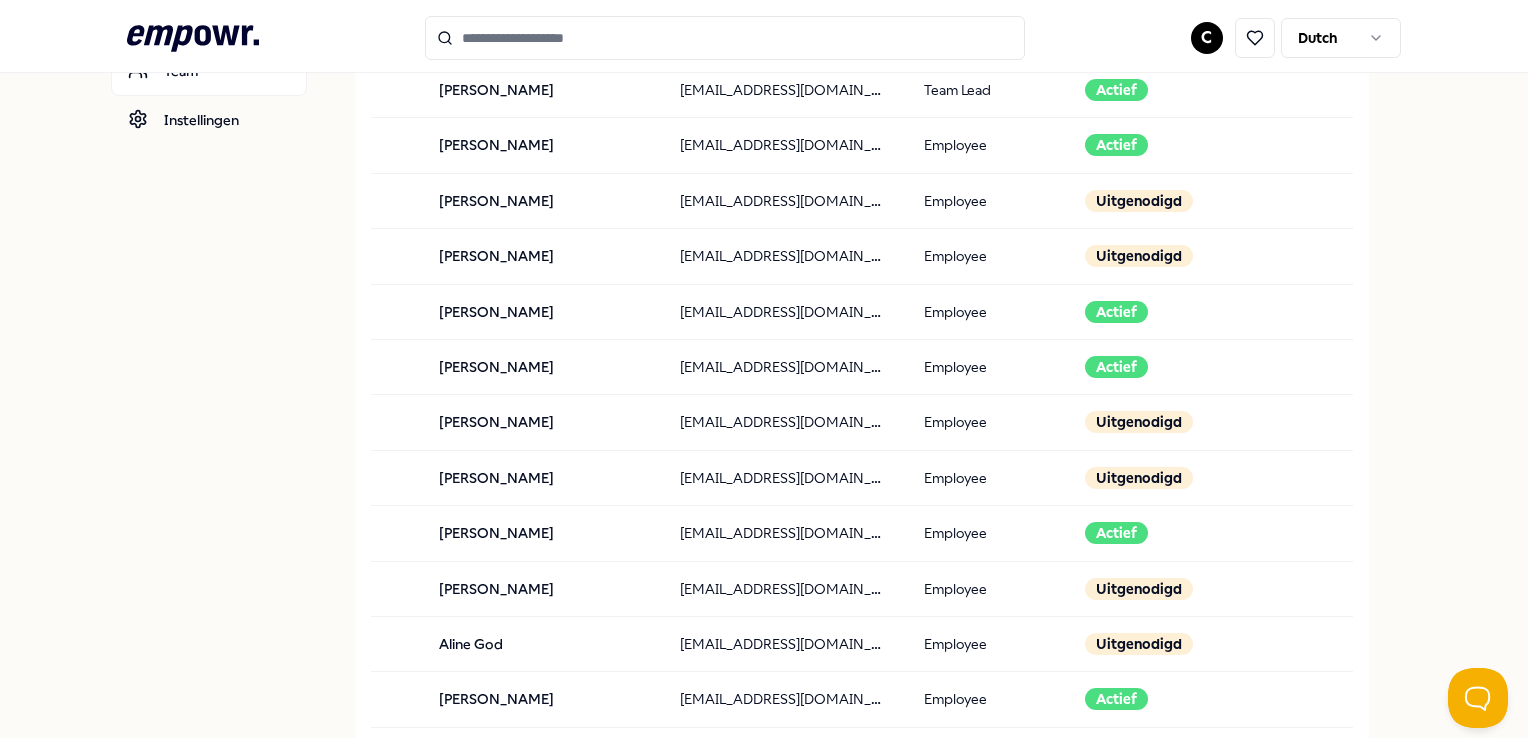scroll, scrollTop: 0, scrollLeft: 0, axis: both 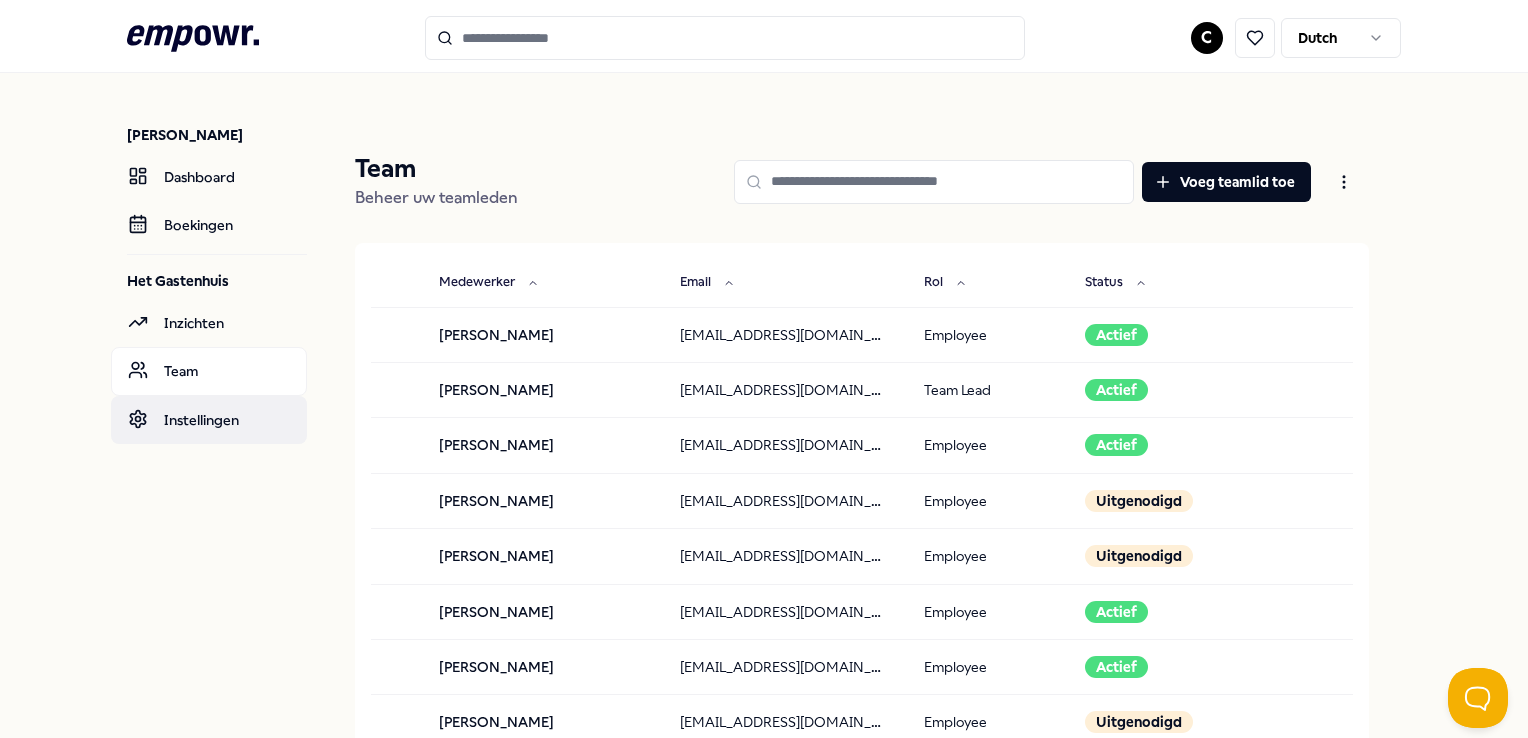 click on "Instellingen" at bounding box center [209, 420] 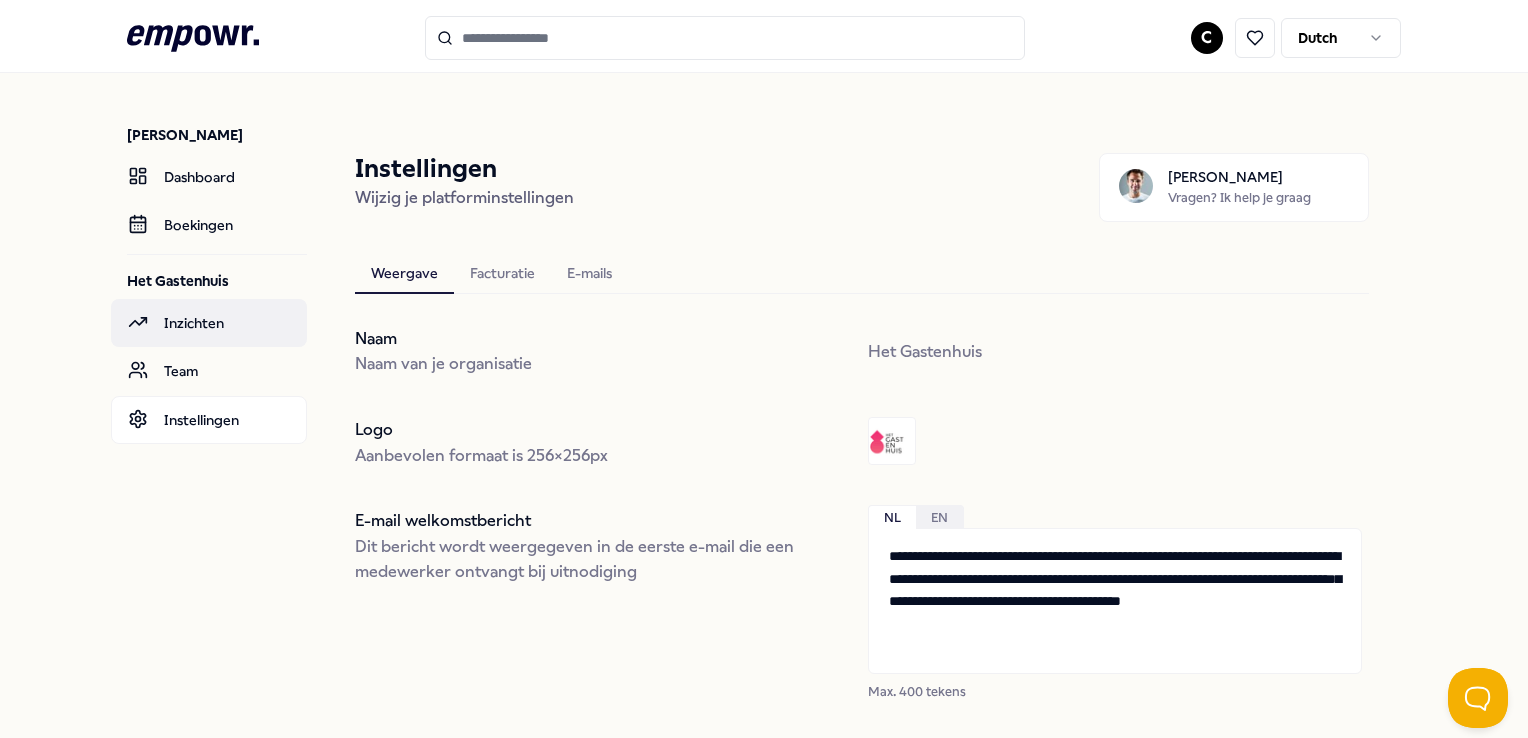 click on "Inzichten" at bounding box center (209, 323) 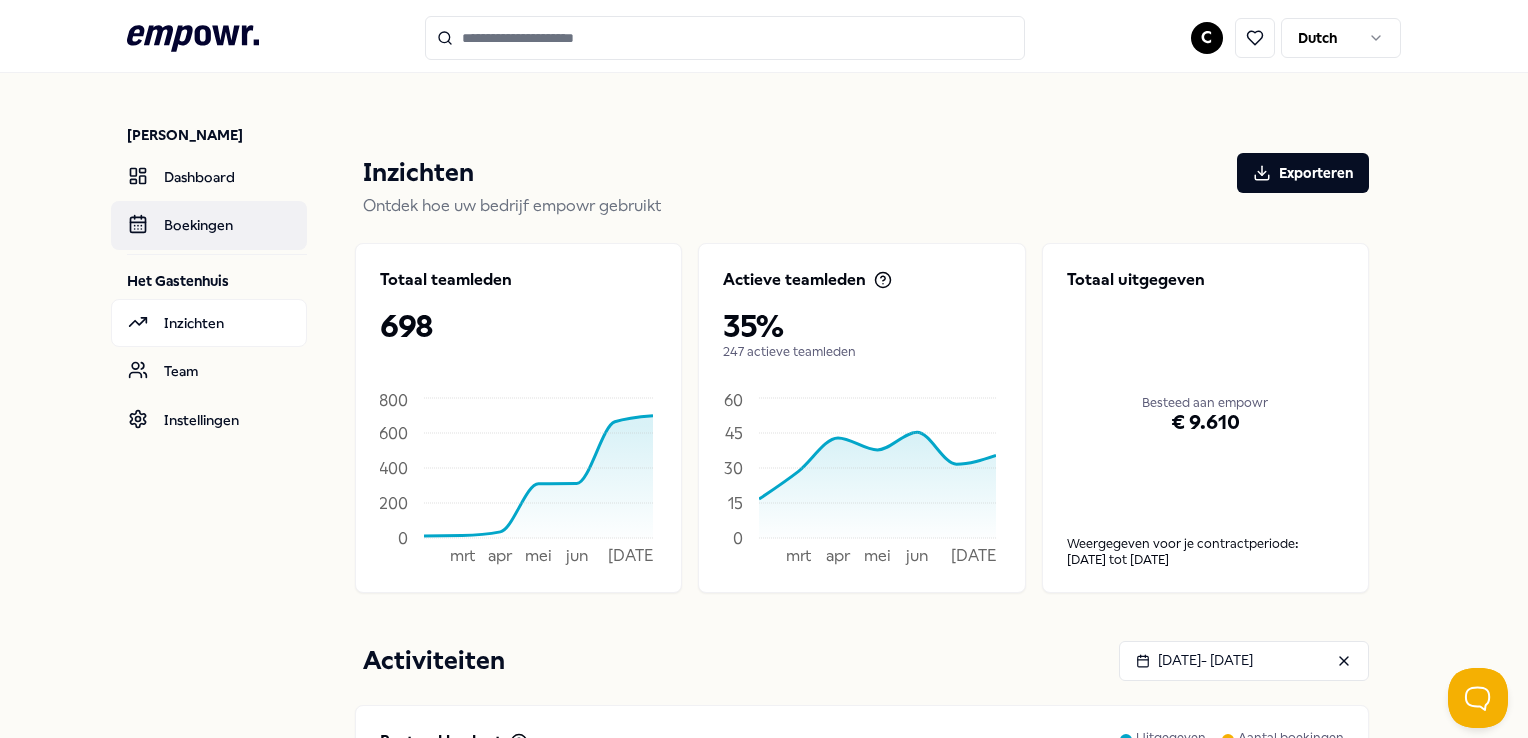 click on "Boekingen" at bounding box center [209, 225] 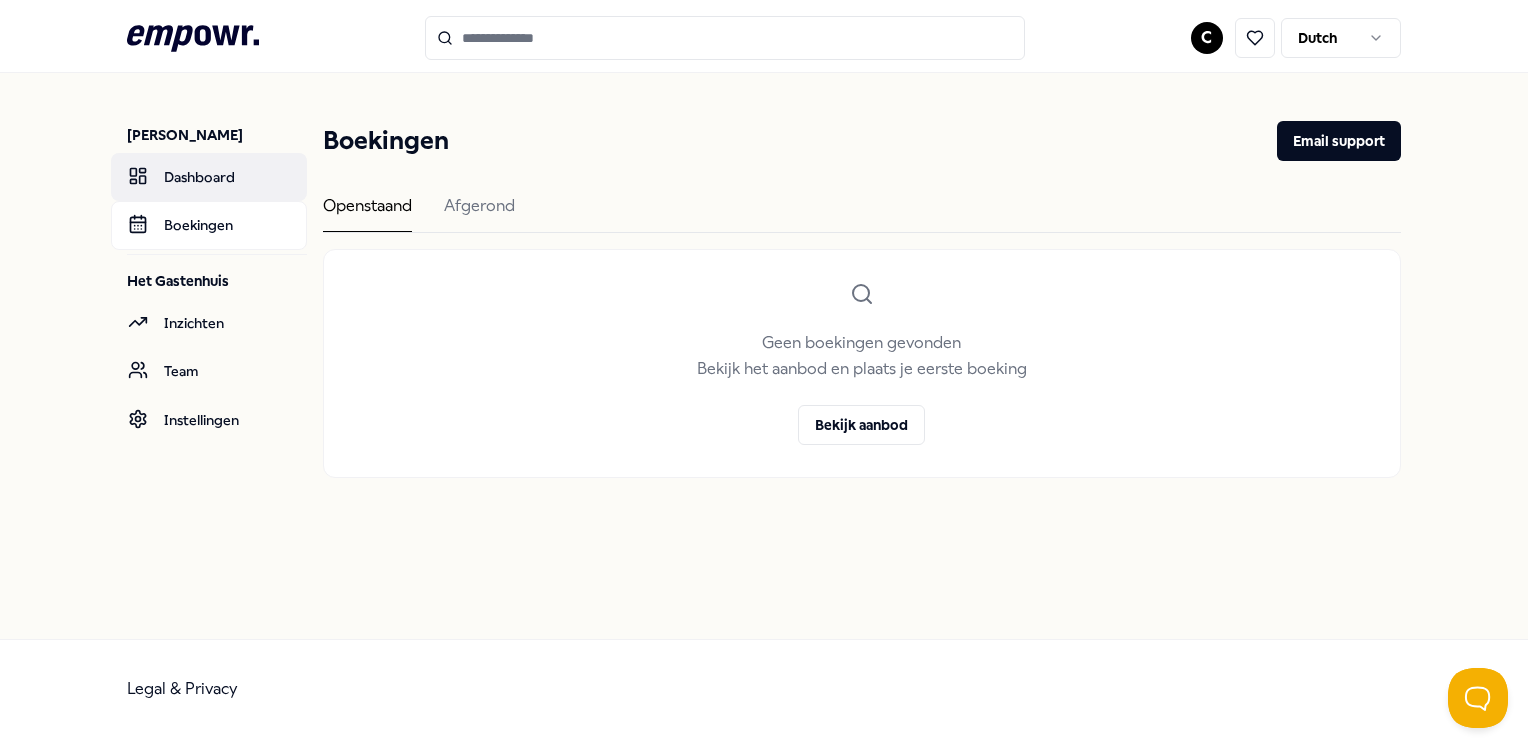 click on "Dashboard" at bounding box center [209, 177] 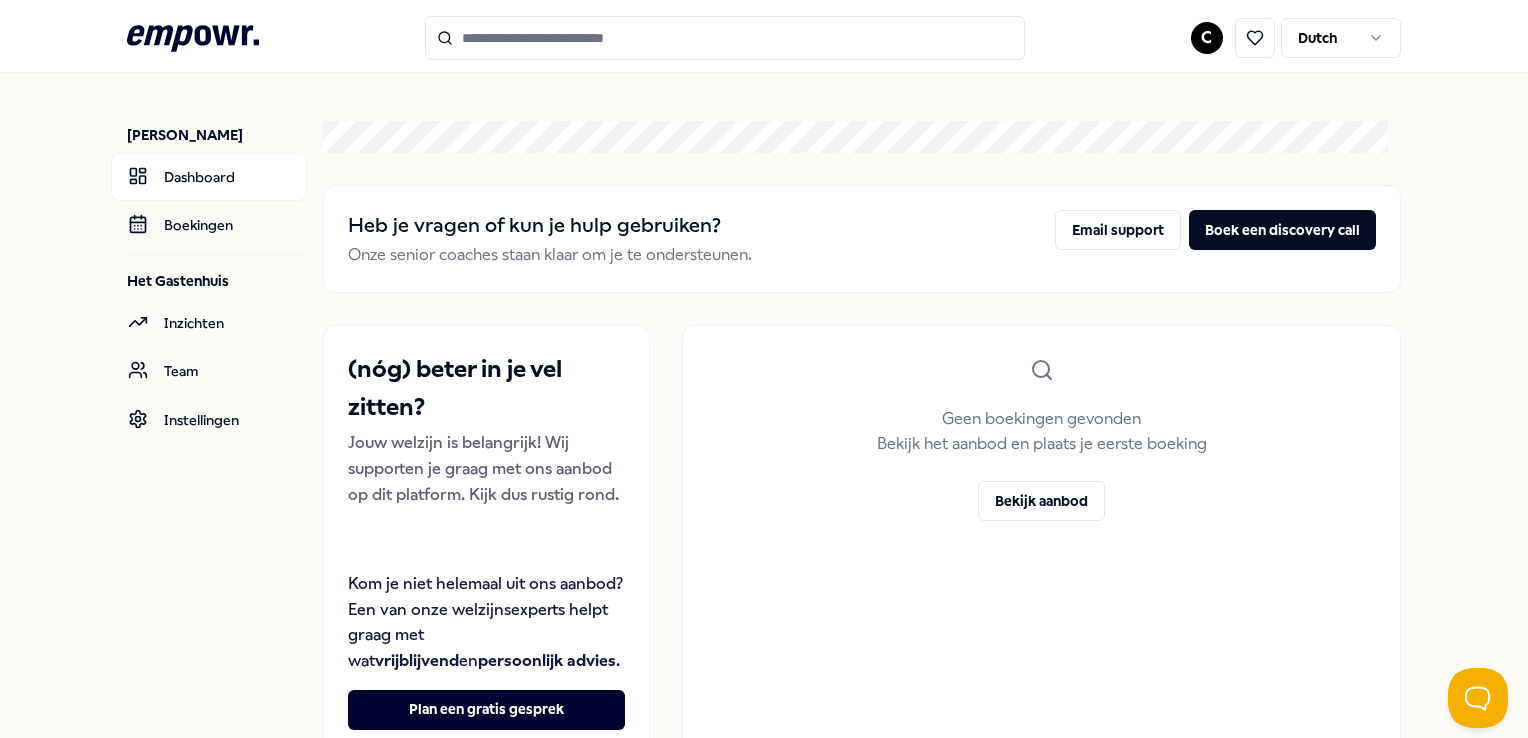 click on ".empowr-logo_svg__cls-1{fill:#03032f} C Dutch [PERSON_NAME] Dashboard Boekingen Het Gastenhuis Inzichten Team Instellingen Heb je vragen of kun je hulp gebruiken? Onze senior coaches staan klaar om je te ondersteunen. Email support Boek een discovery call (nóg) beter in je vel zitten? Jouw welzijn is belangrijk! Wij supporten je graag met ons aanbod op dit platform. Kijk dus rustig rond. Kom je niet helemaal uit ons aanbod?  Een van onze welzijnsexperts helpt graag met wat  vrijblijvend  en  persoonlijk advies . Plan een gratis gesprek Geen boekingen gevonden Bekijk het aanbod en plaats je eerste boeking Bekijk aanbod Legal & Privacy
9" at bounding box center [764, 369] 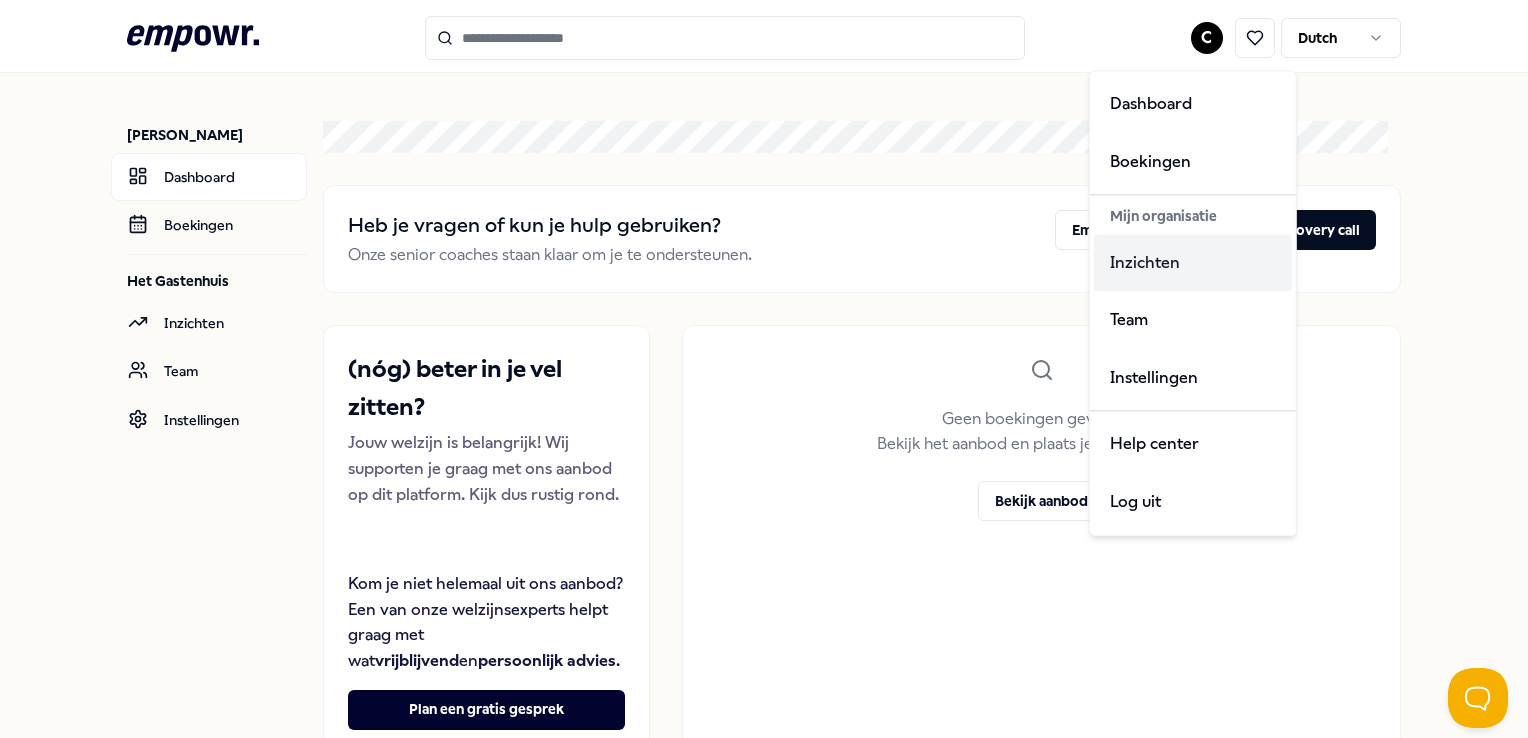click on "Inzichten" at bounding box center [1193, 263] 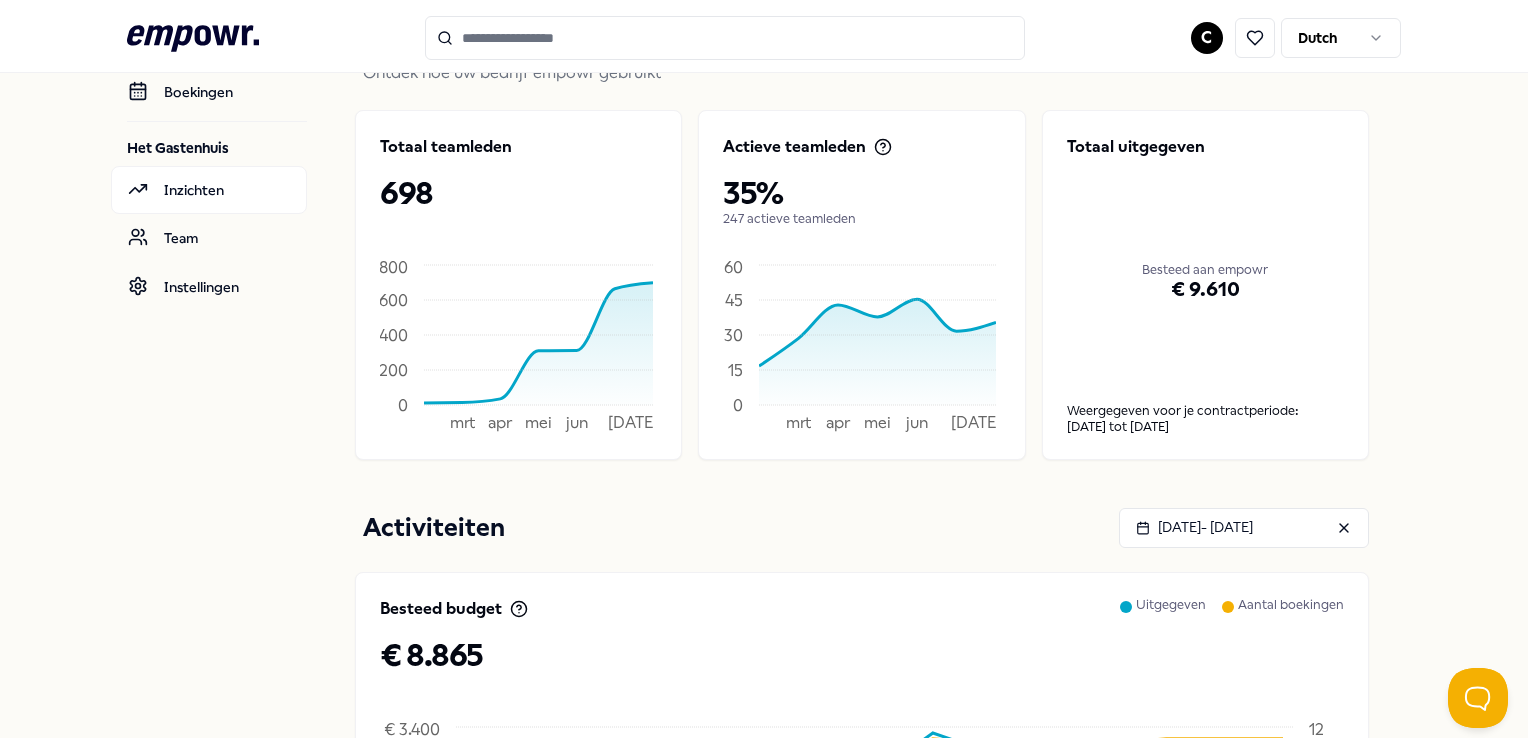 scroll, scrollTop: 0, scrollLeft: 0, axis: both 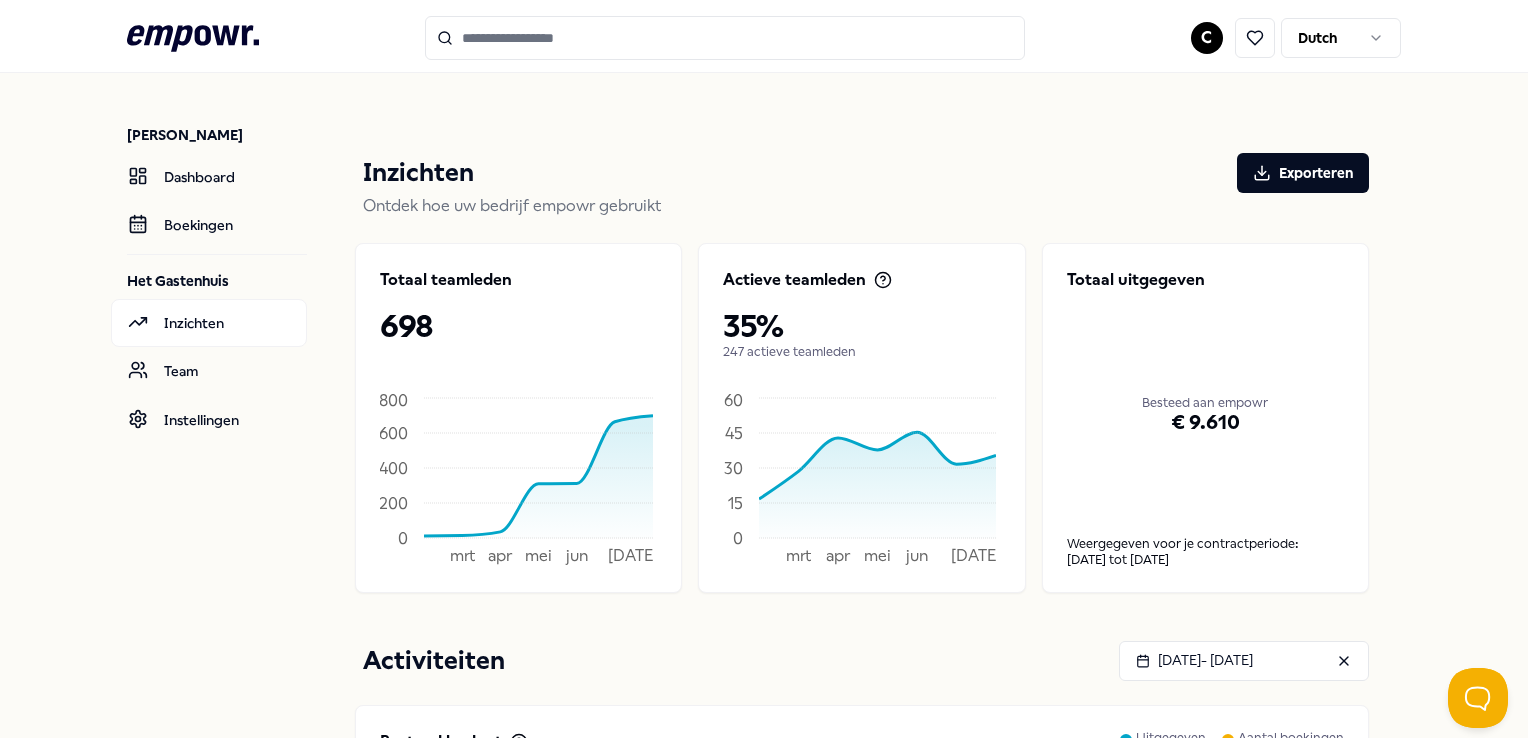 click on "C Dutch" at bounding box center [1296, 38] 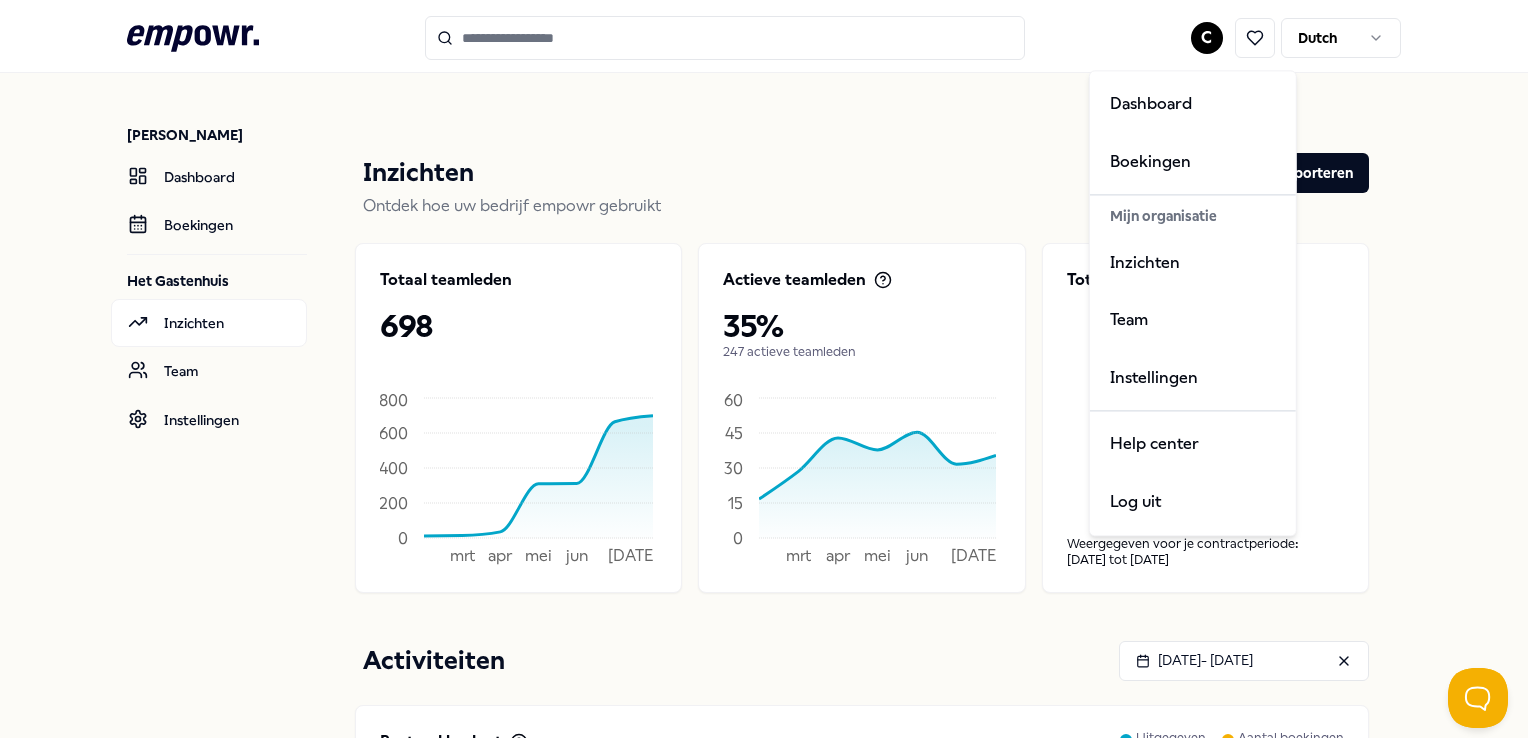 click on ".empowr-logo_svg__cls-1{fill:#03032f} C Dutch [PERSON_NAME] Dashboard Boekingen Het Gastenhuis Inzichten Team Instellingen Inzichten   Exporteren Ontdek hoe uw bedrijf empowr gebruikt Totaal teamleden 698 mrt apr mei [DATE] [DATE] 0 200 400 600 800 Actieve teamleden 35% 247 actieve teamleden mrt apr mei [DATE] [DATE] 0 15 30 45 60 Totaal uitgegeven Besteed aan empowr € 9.610 Weergegeven voor je contractperiode: [DATE] tot [DATE] Activiteiten [DATE]  -   [DATE] Besteed budget Uitgegeven Aantal boekingen € 8.865 [DATE] feb [DATE] apr [DATE] jun [DATE] [DATE] € 0 € 850 € 1.700 € 2.550 € 3.400 0 3 6 9 12 Weergaven 810 Door 113 unieke teamleden Top 5 categorieën Coaching 498 Training & Workshops 140 Voeding & Levensstijl 132 Team & Organisatie 91 Adem 74 Boekingen 37 Door 22 teamleden Top 5 categorieën Coaching 24 Training & Workshops 6 Voeding & Levensstijl 4 Adem 2 Slaap 1 Activiteiten 43 Door 30 teamleden Soorten activiteiten Evenement 2 Adviesgesprek 19 22" at bounding box center (764, 369) 